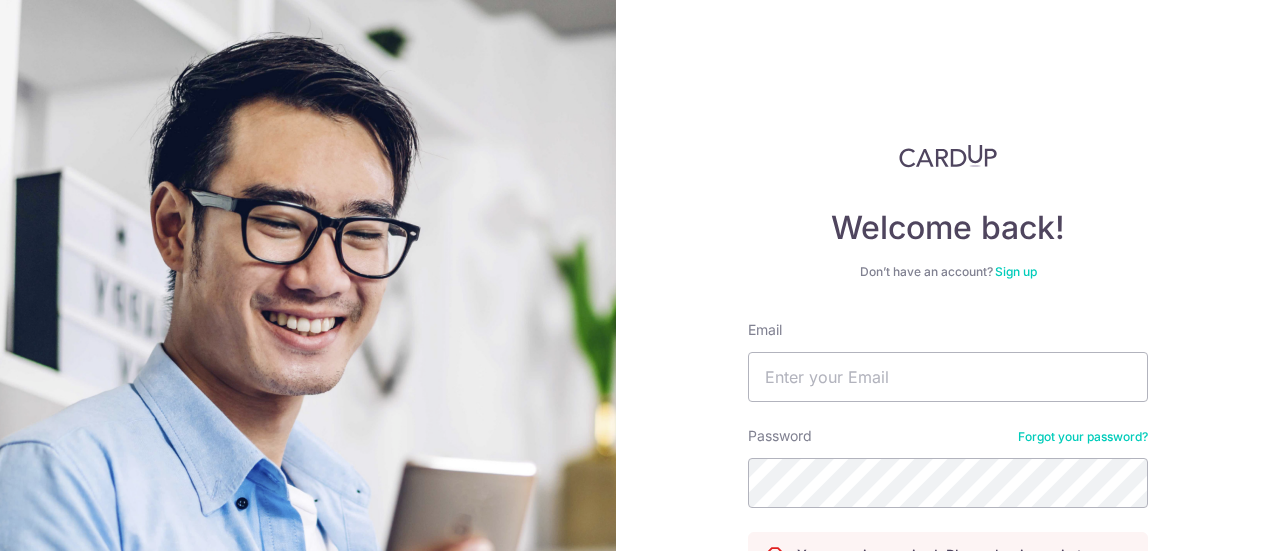 scroll, scrollTop: 0, scrollLeft: 0, axis: both 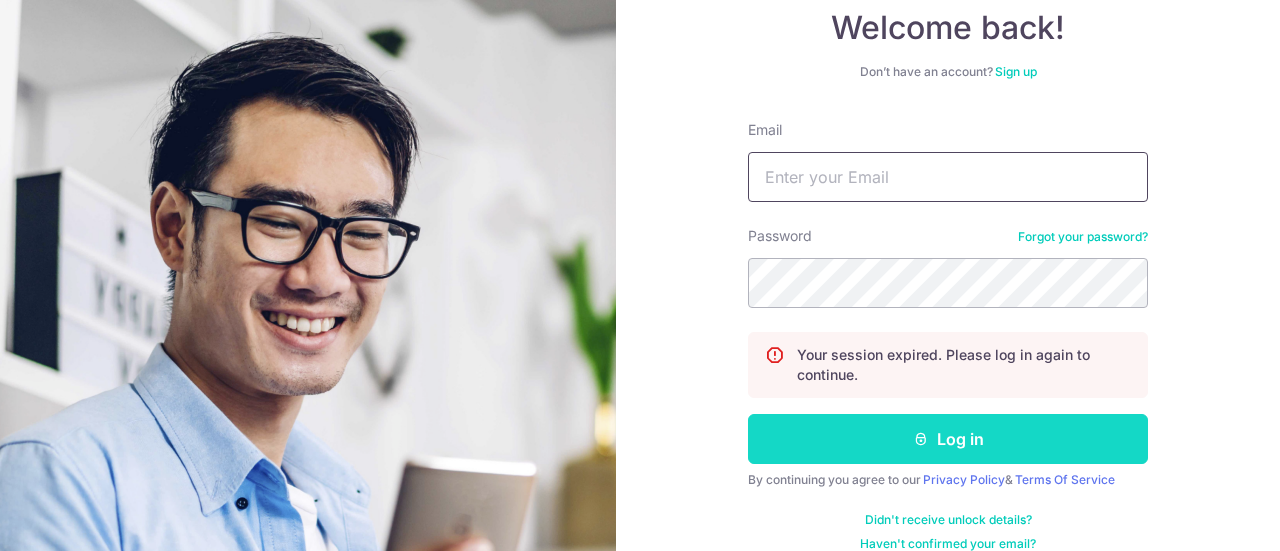 type on "[EMAIL]" 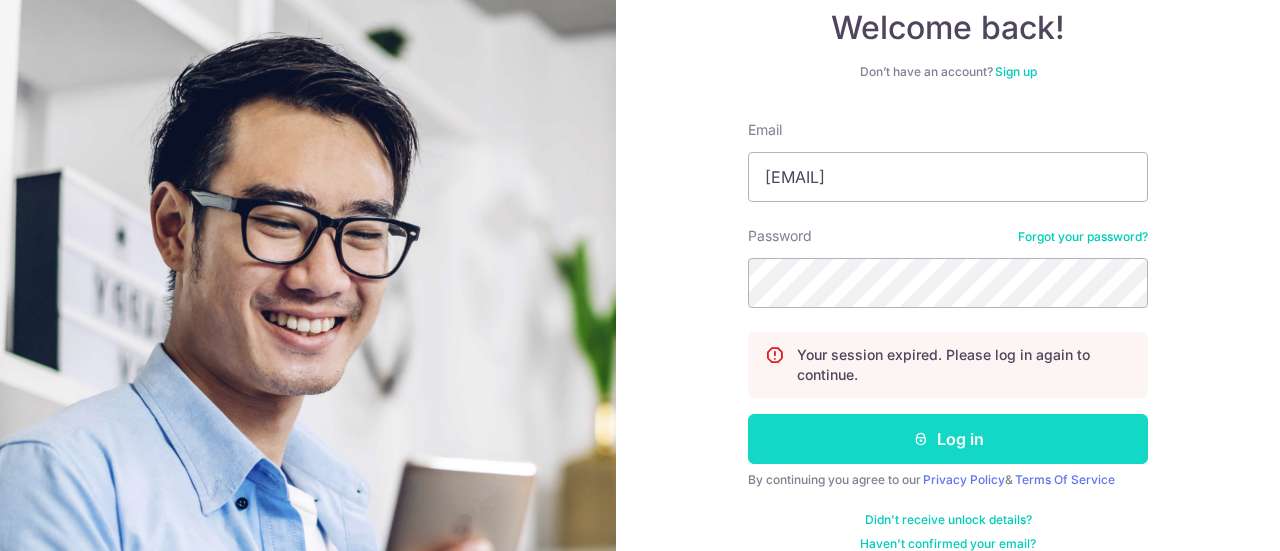 click on "Log in" at bounding box center [948, 439] 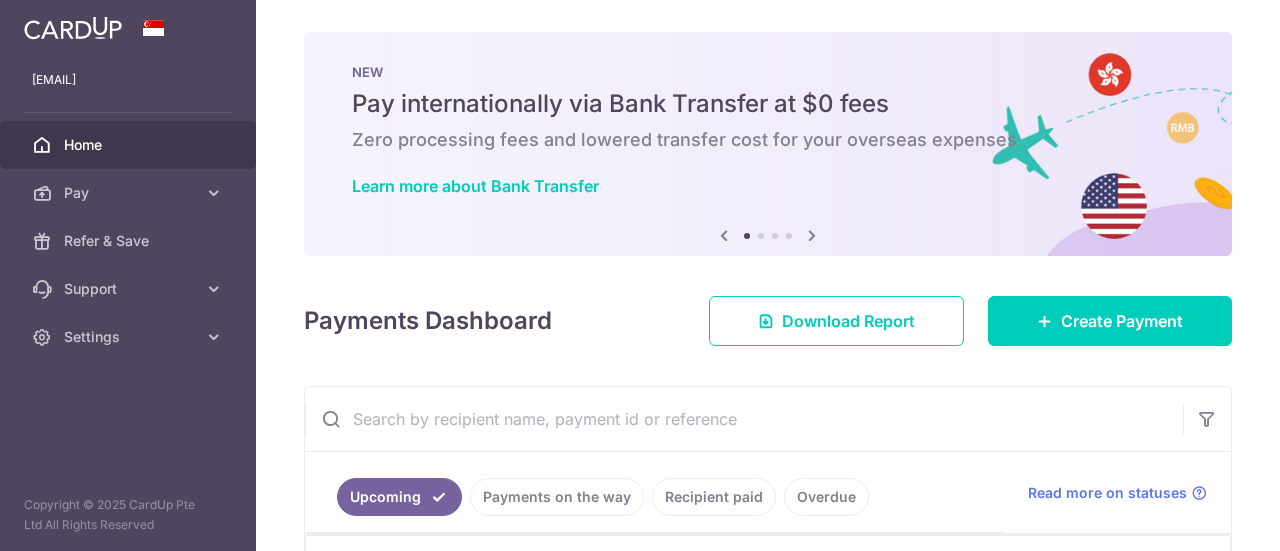 scroll, scrollTop: 0, scrollLeft: 0, axis: both 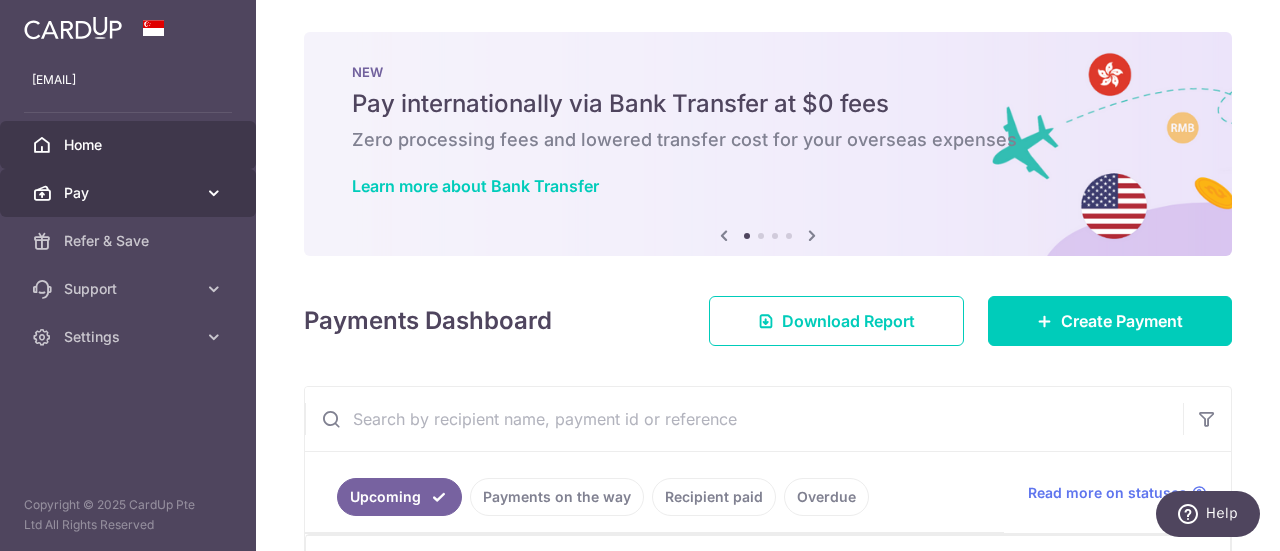 click on "Pay" at bounding box center (130, 193) 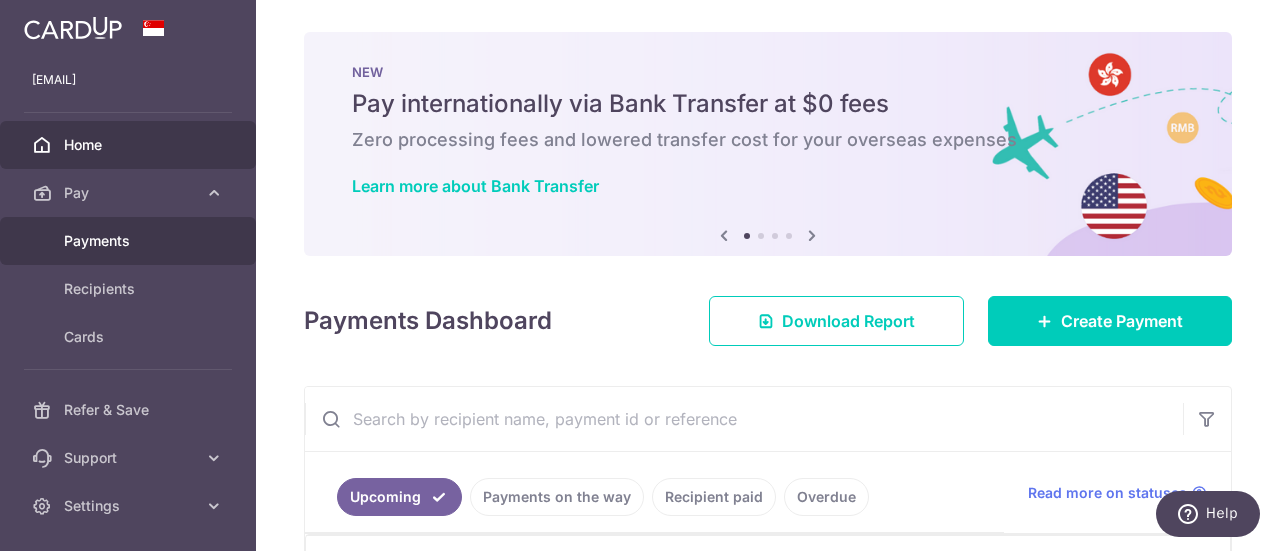 click on "Payments" at bounding box center [130, 241] 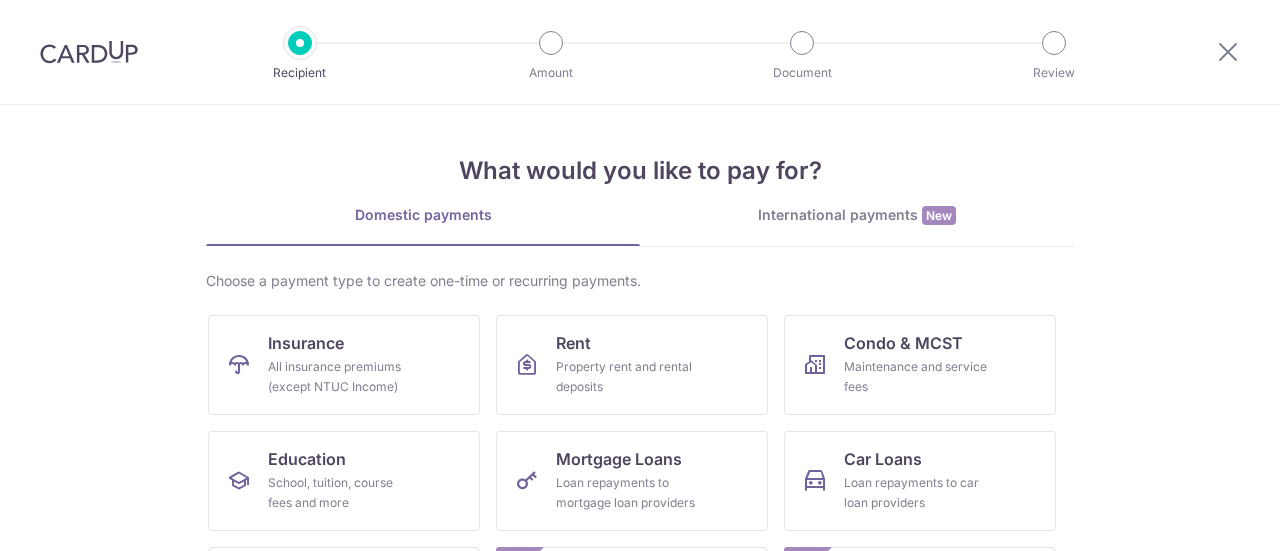 scroll, scrollTop: 0, scrollLeft: 0, axis: both 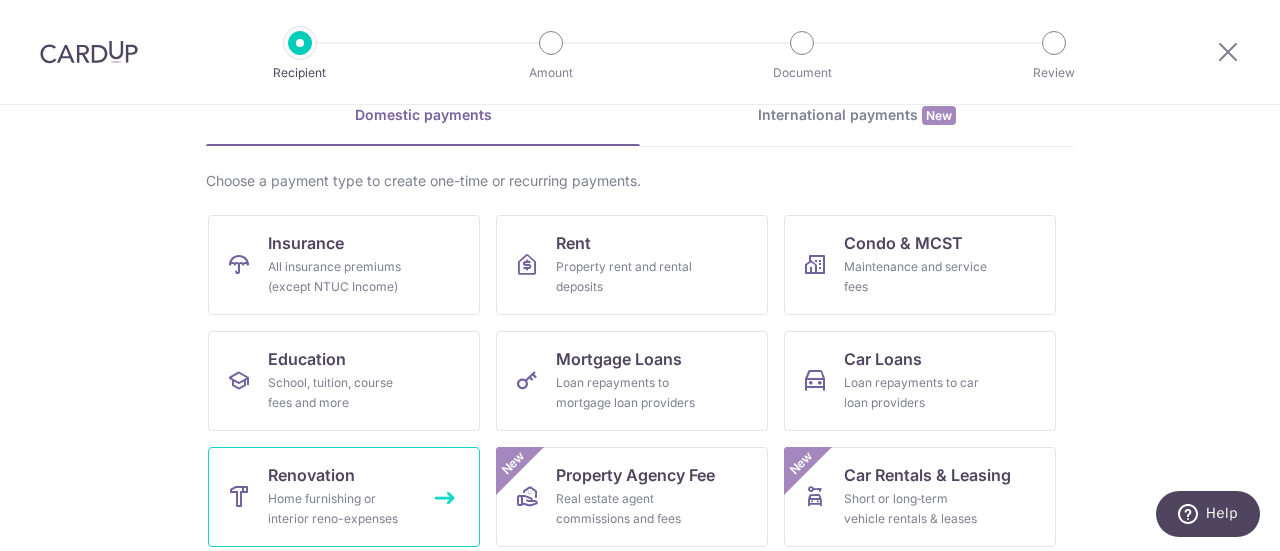 click on "Home furnishing or interior reno-expenses" at bounding box center (340, 509) 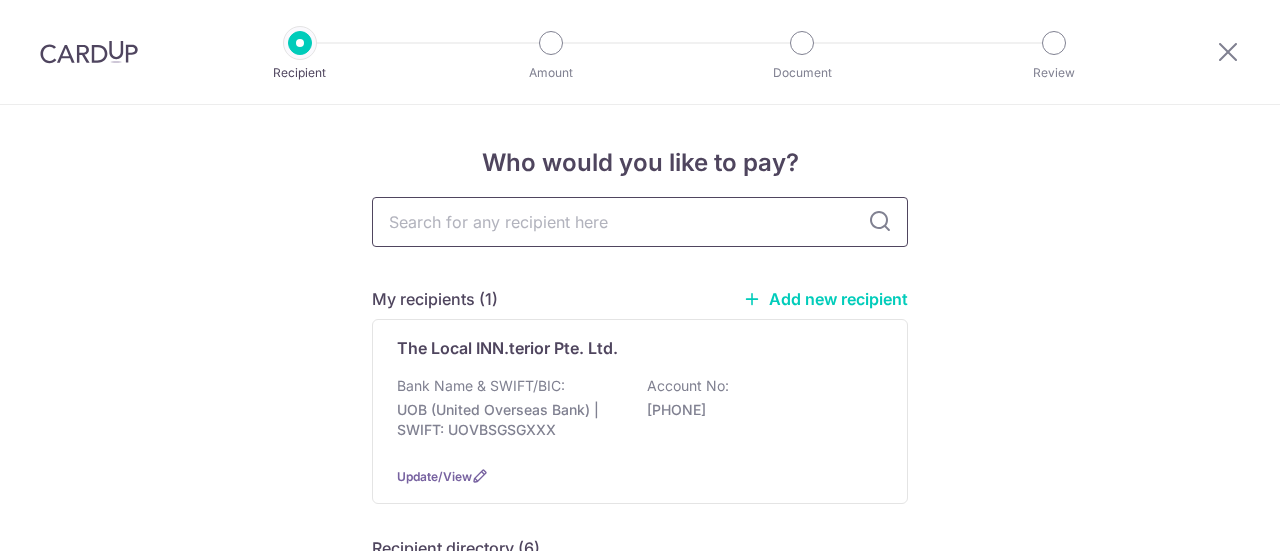 scroll, scrollTop: 0, scrollLeft: 0, axis: both 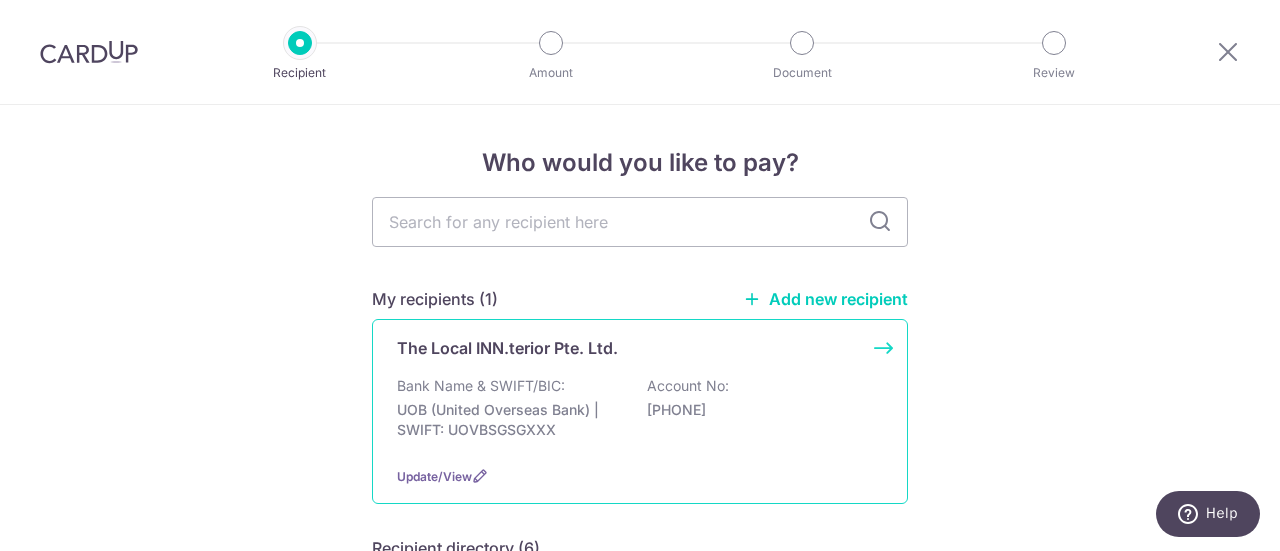 click on "The Local INN.terior Pte. Ltd." at bounding box center [507, 348] 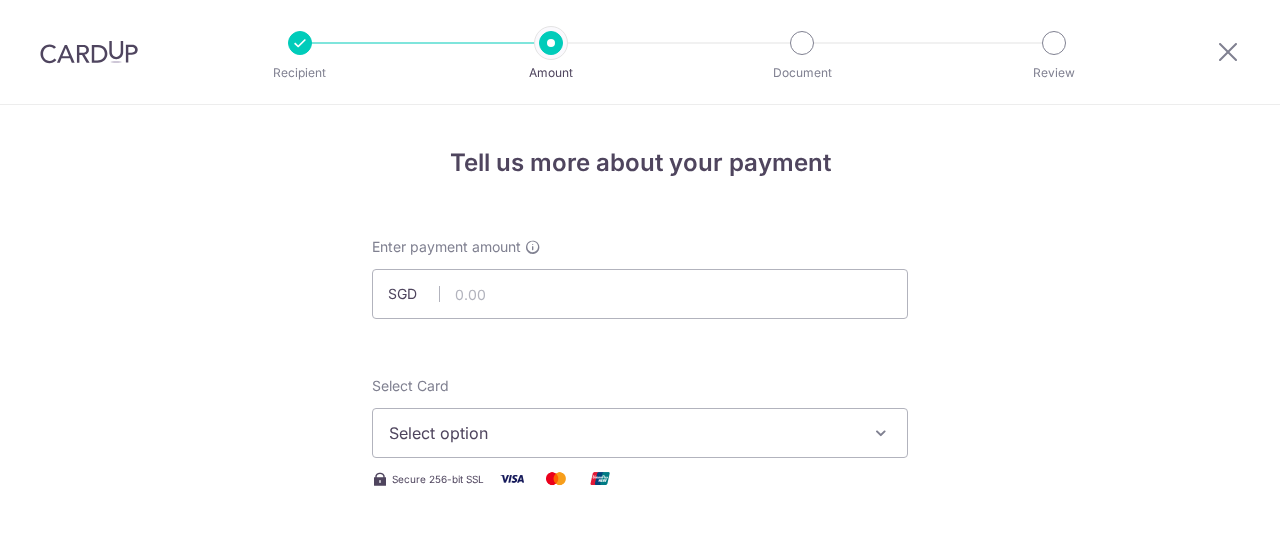 scroll, scrollTop: 0, scrollLeft: 0, axis: both 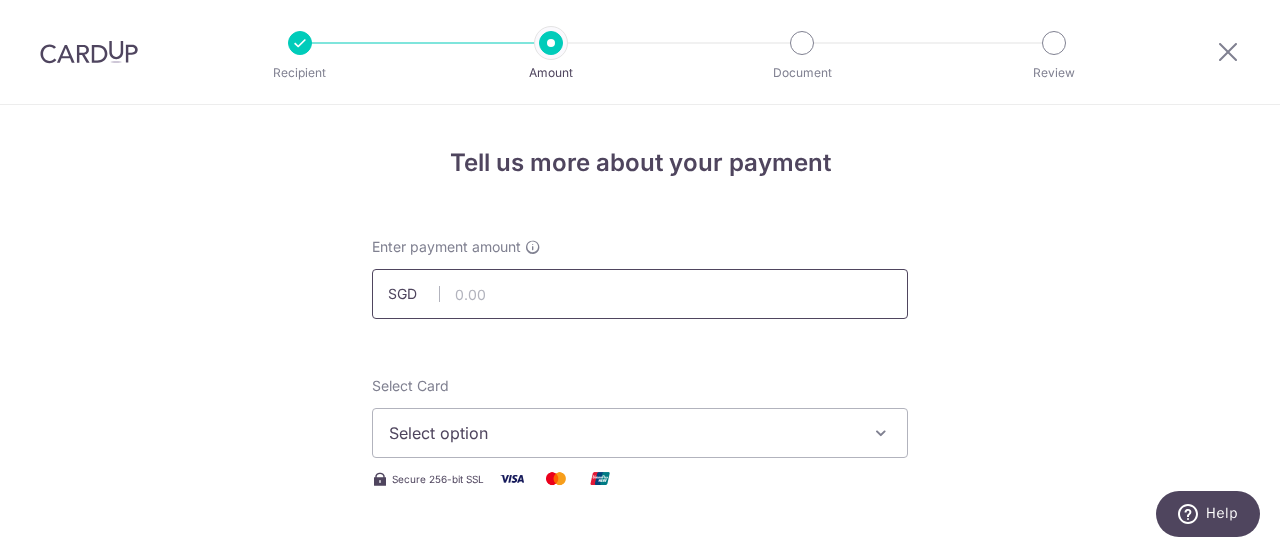 paste on "[PRICE]" 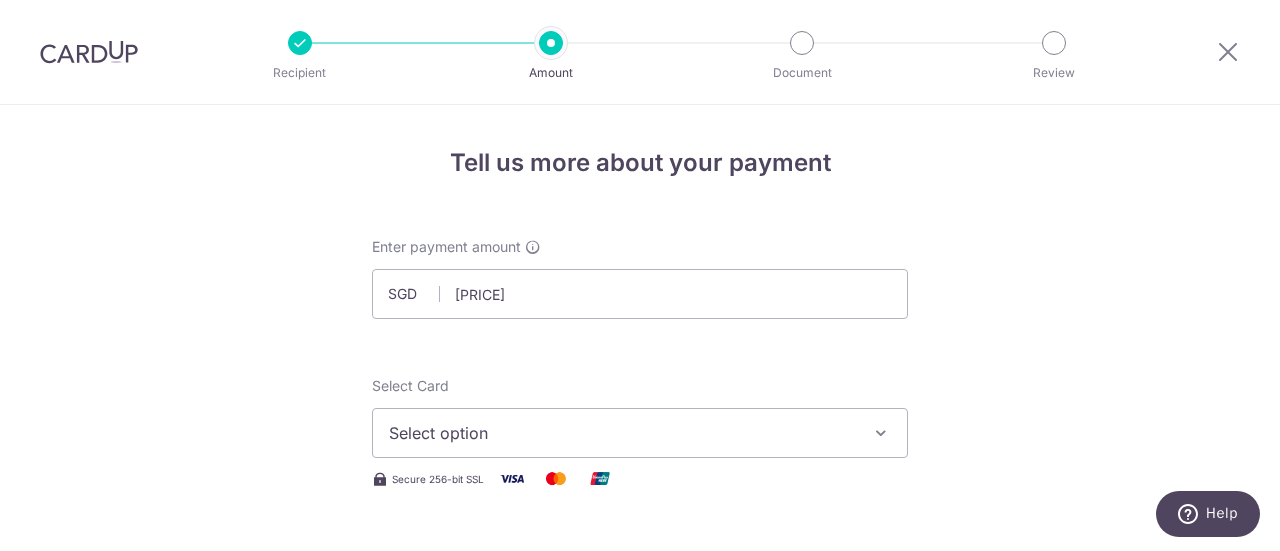 click on "Select option" at bounding box center [622, 433] 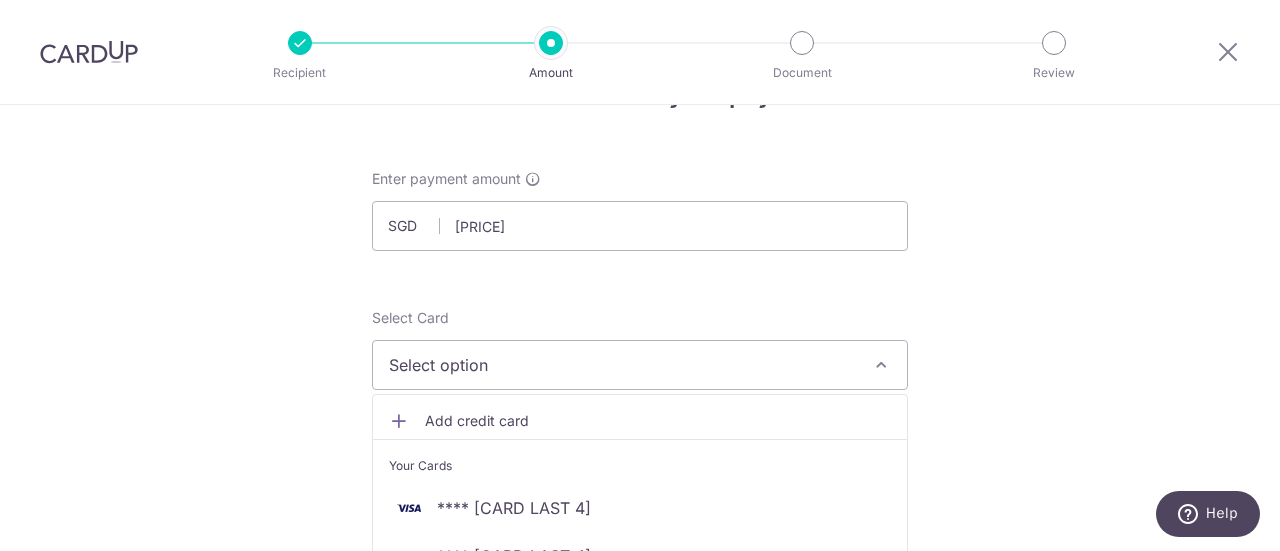 scroll, scrollTop: 100, scrollLeft: 0, axis: vertical 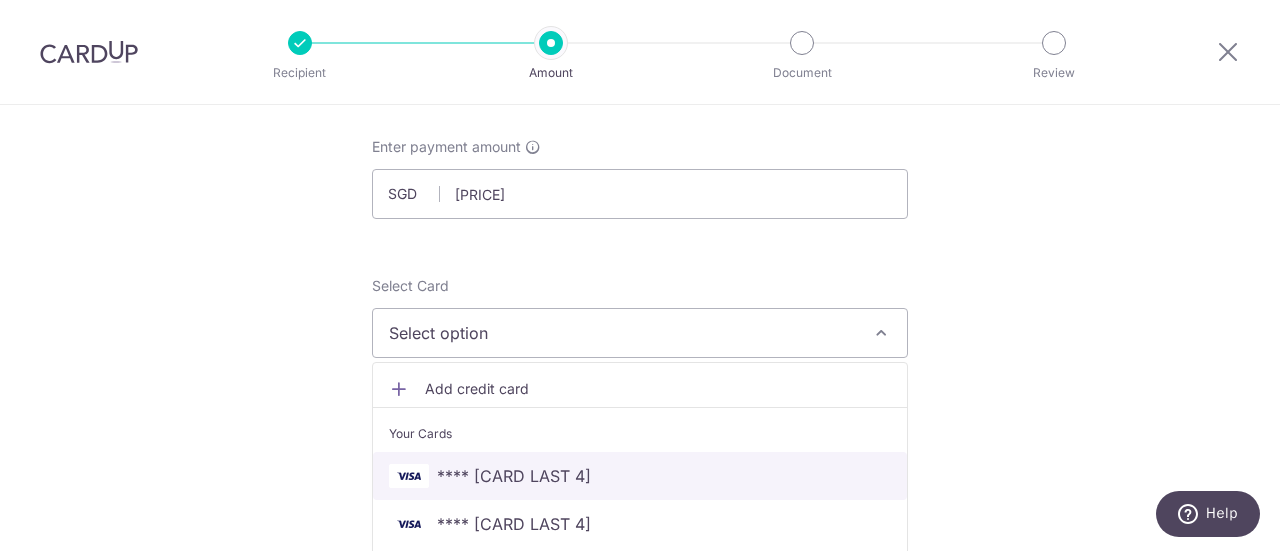 click on "**** [CARD_LAST_FOUR]" at bounding box center [640, 476] 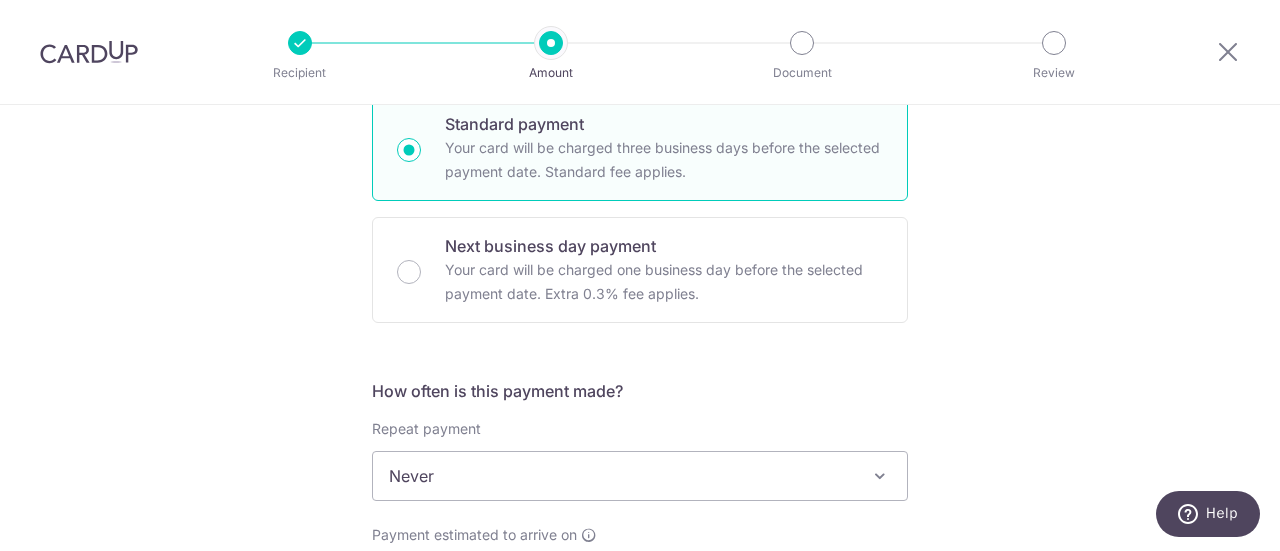 scroll, scrollTop: 600, scrollLeft: 0, axis: vertical 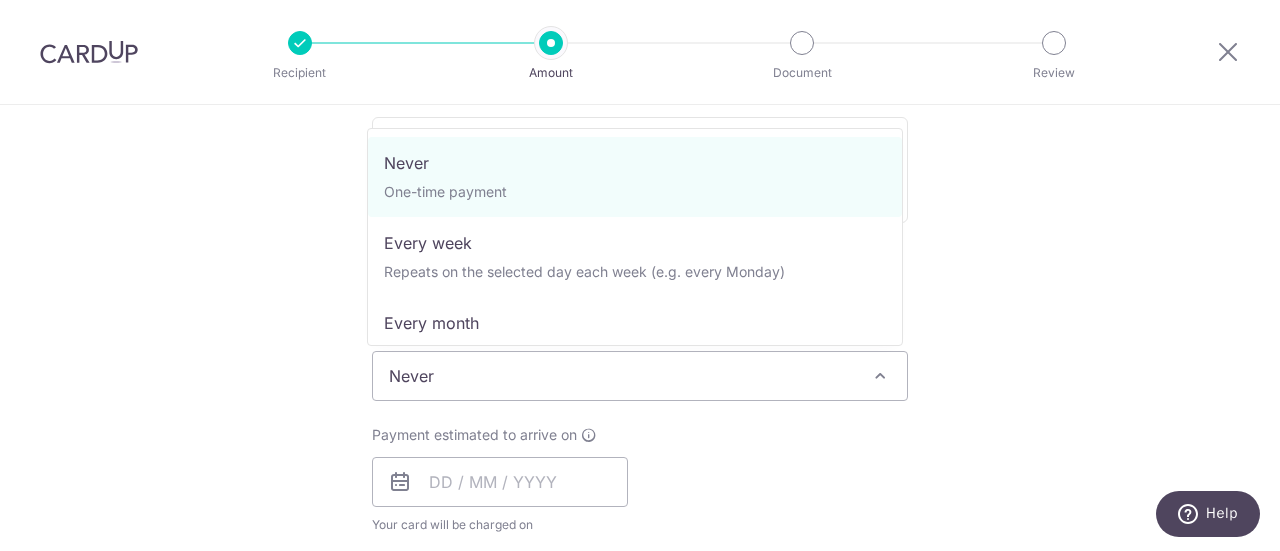 click on "Never" at bounding box center [640, 376] 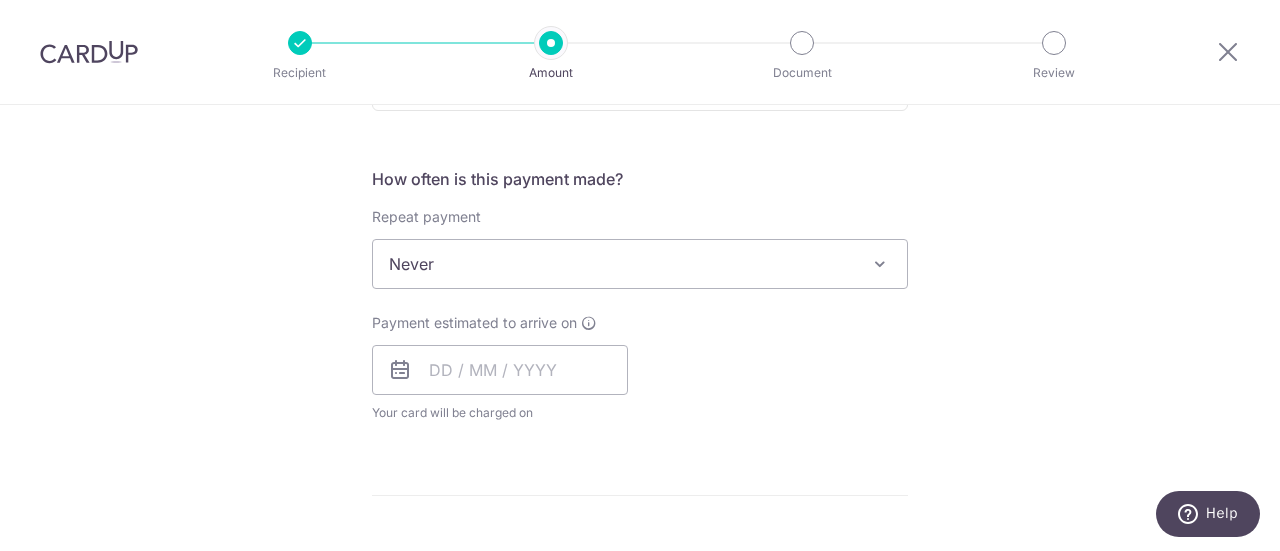 scroll, scrollTop: 800, scrollLeft: 0, axis: vertical 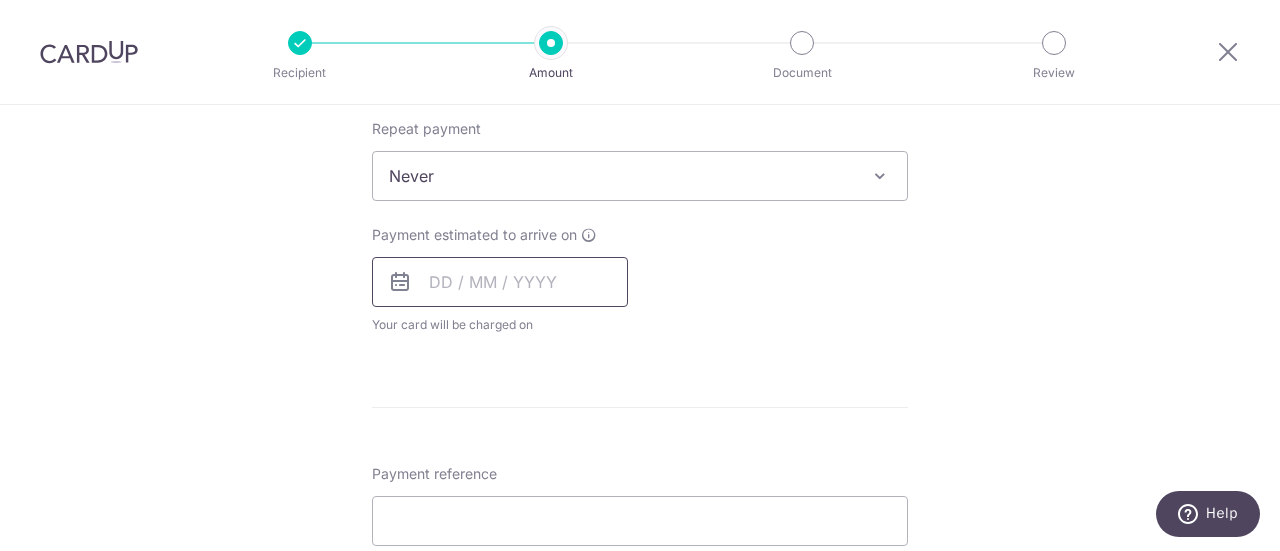 click at bounding box center (500, 282) 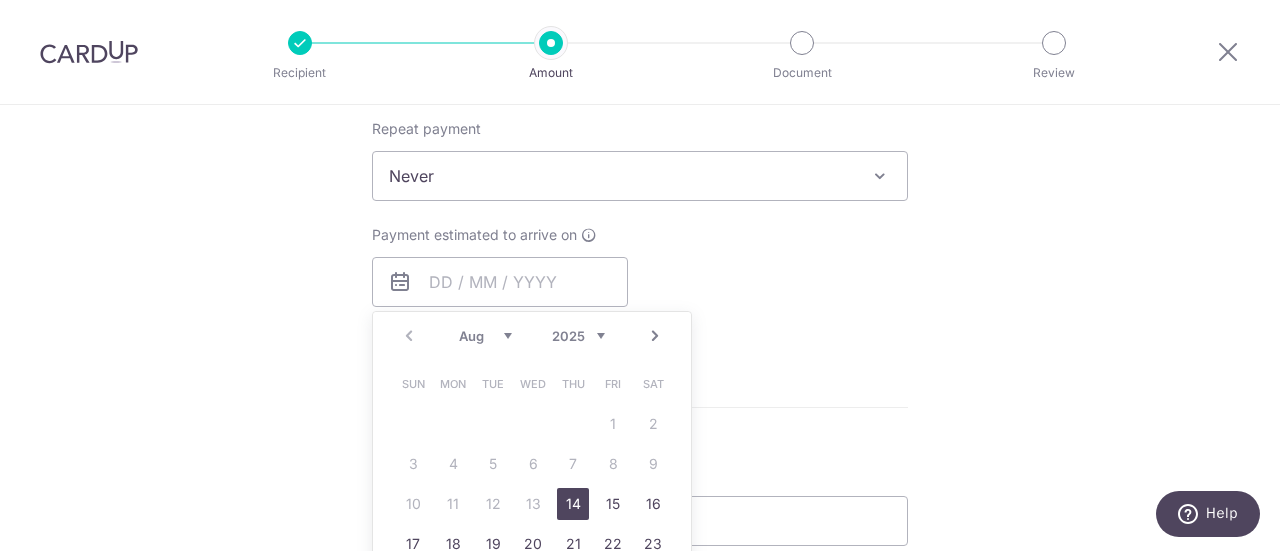 click on "14" at bounding box center [573, 504] 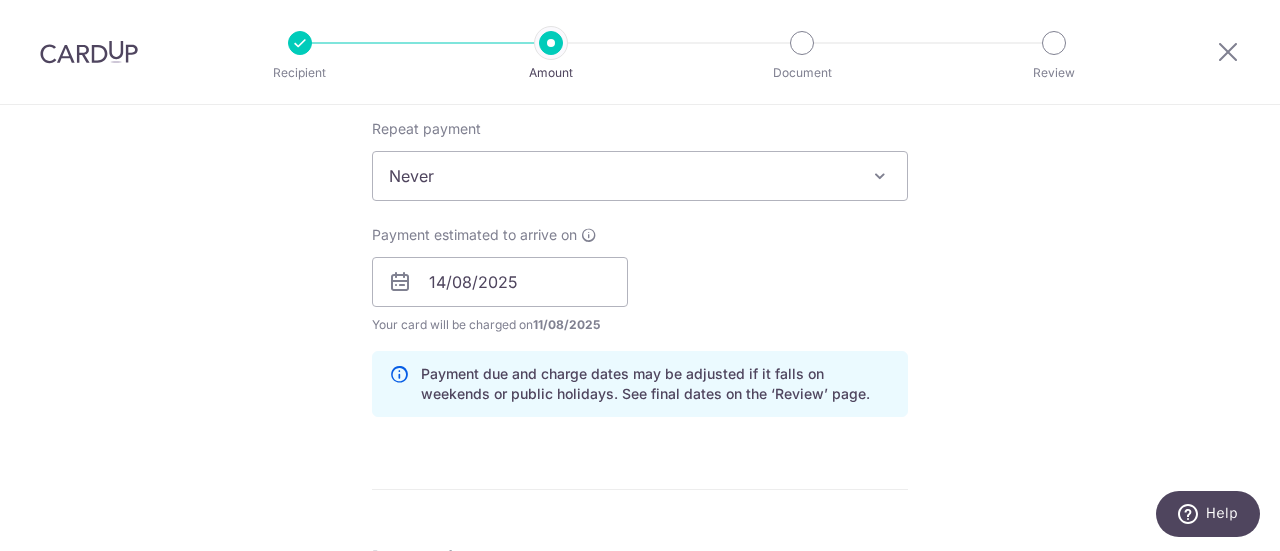 scroll, scrollTop: 1000, scrollLeft: 0, axis: vertical 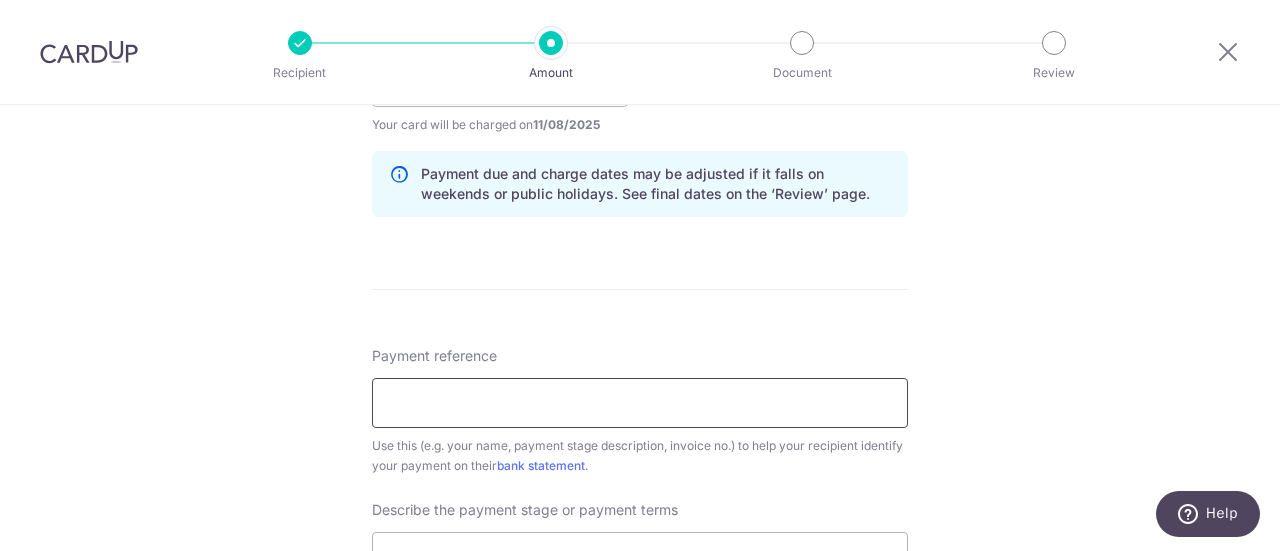 click on "Payment reference" at bounding box center [640, 403] 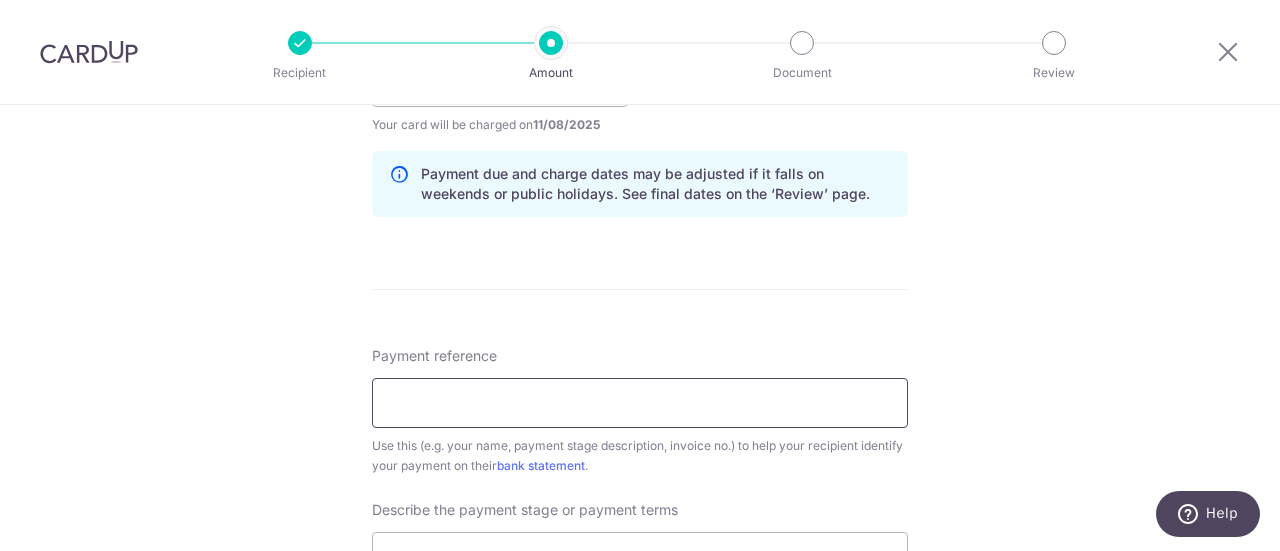 click on "Payment reference" at bounding box center (640, 403) 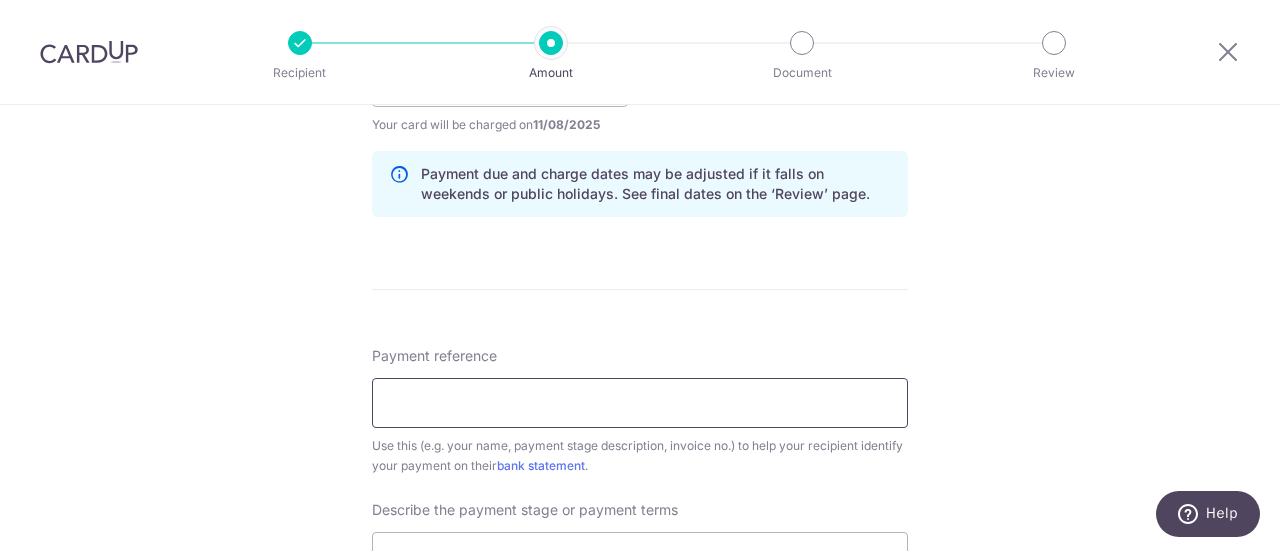 click on "Payment reference" at bounding box center (640, 403) 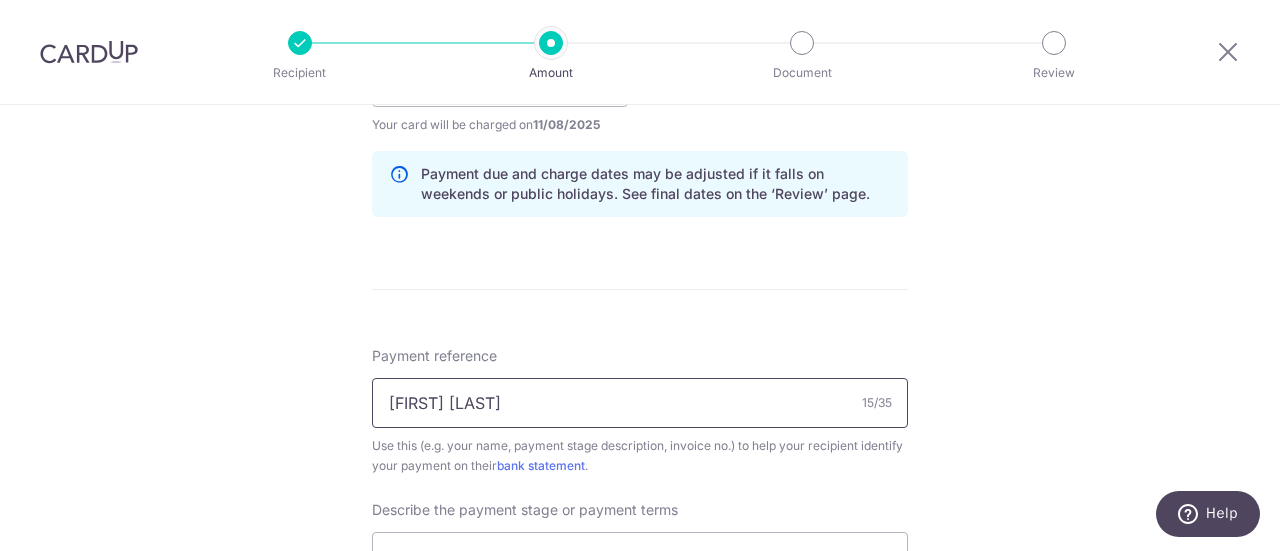 paste on "S1/TM/050125/IG" 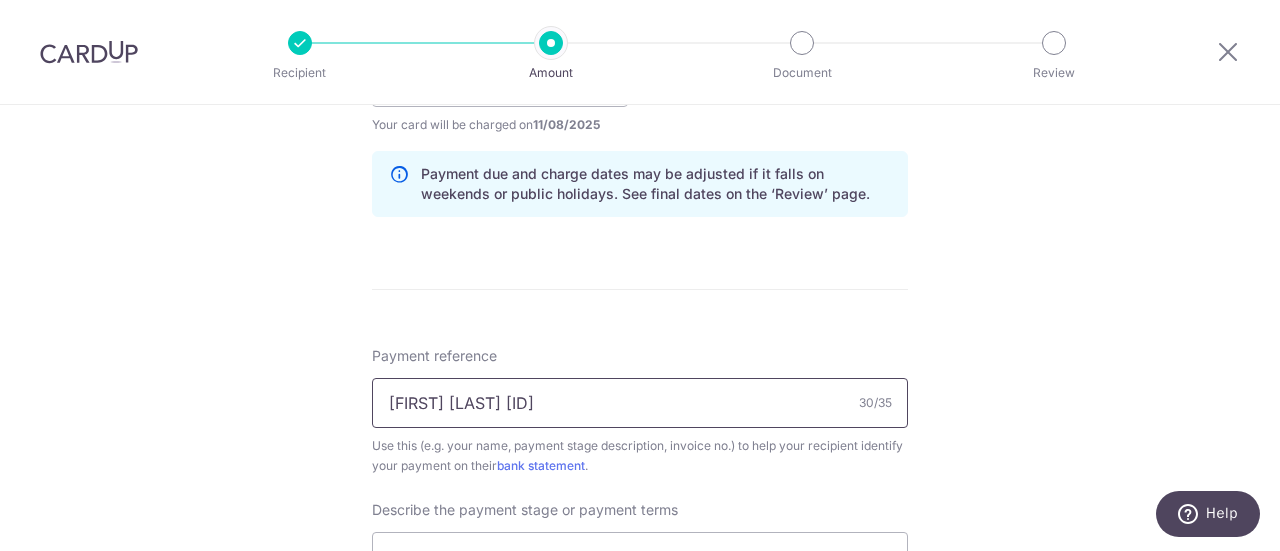 click on "Emmanuel Faith S1/TM/050125/IG" at bounding box center [640, 403] 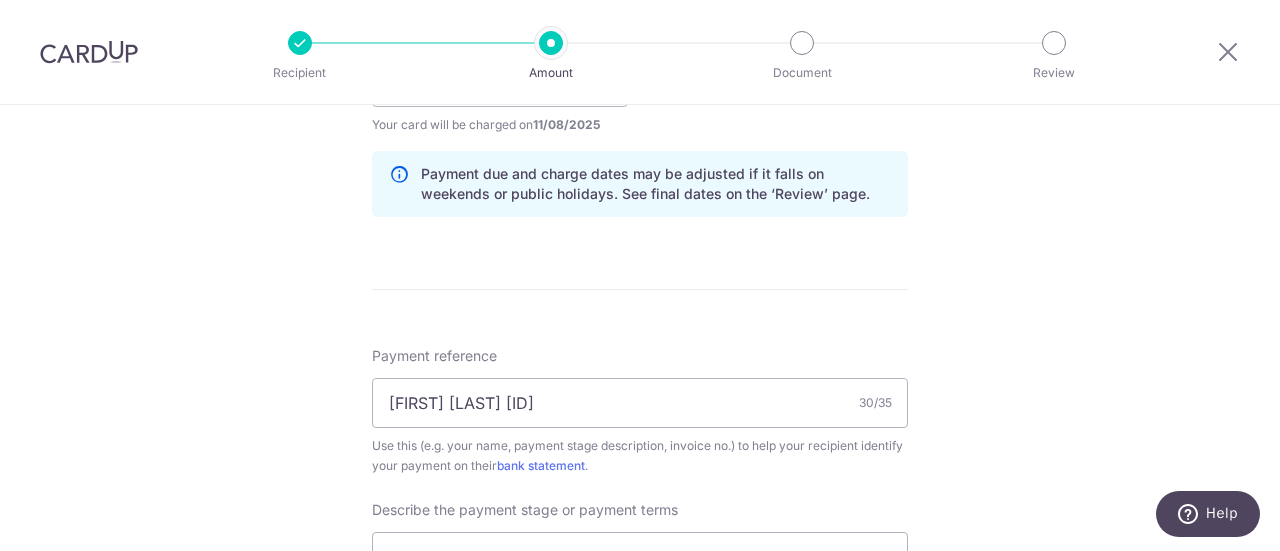 click on "Tell us more about your payment
Enter payment amount
SGD
39,774.10
39774.10
Select Card
**** 4534
Add credit card
Your Cards
**** 4534
**** 8661
Secure 256-bit SSL
Text
New card details
Card
Secure 256-bit SSL" at bounding box center [640, 117] 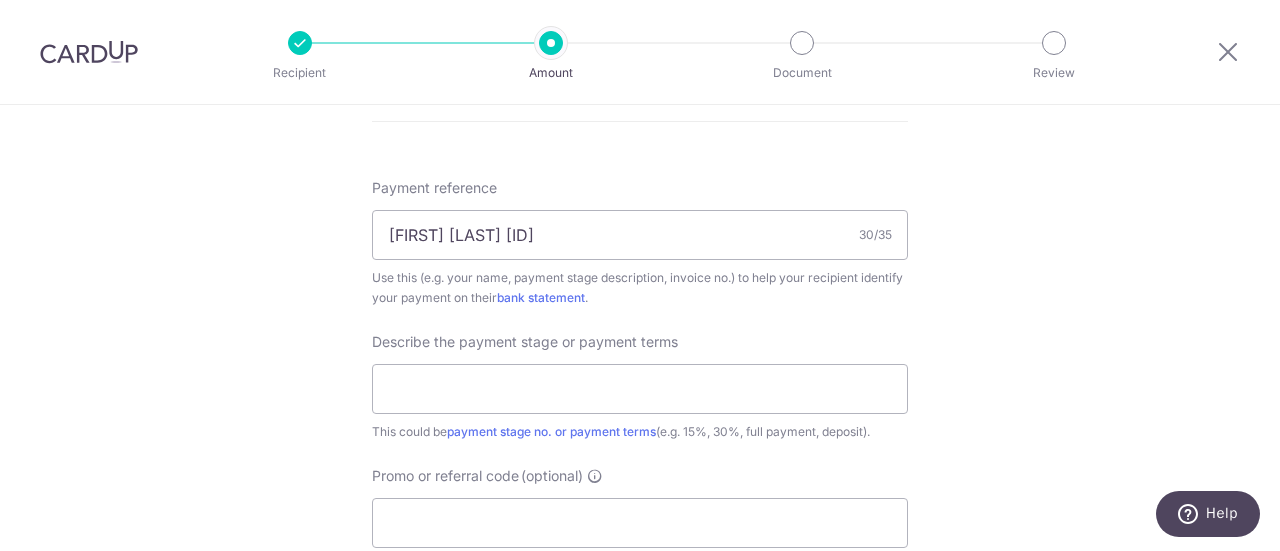 scroll, scrollTop: 1200, scrollLeft: 0, axis: vertical 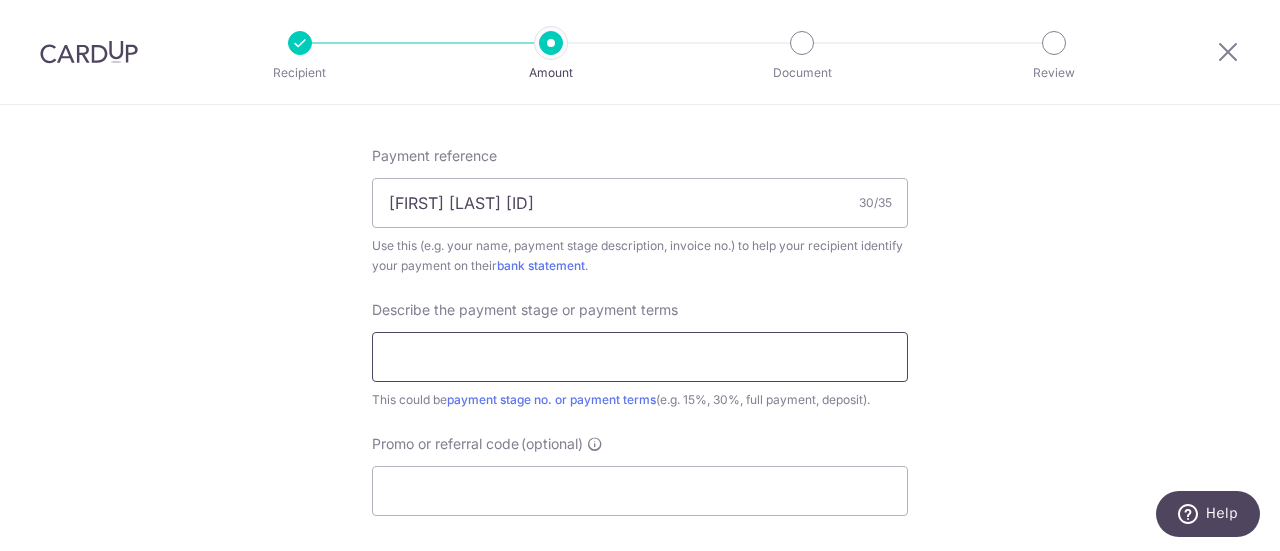 click at bounding box center [640, 357] 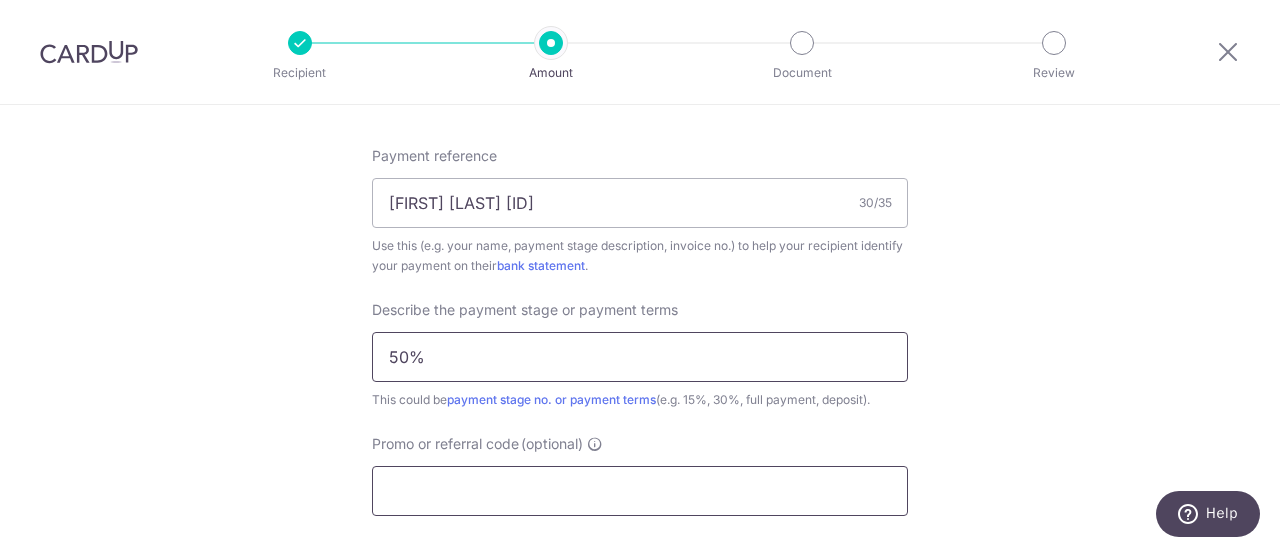 scroll, scrollTop: 1300, scrollLeft: 0, axis: vertical 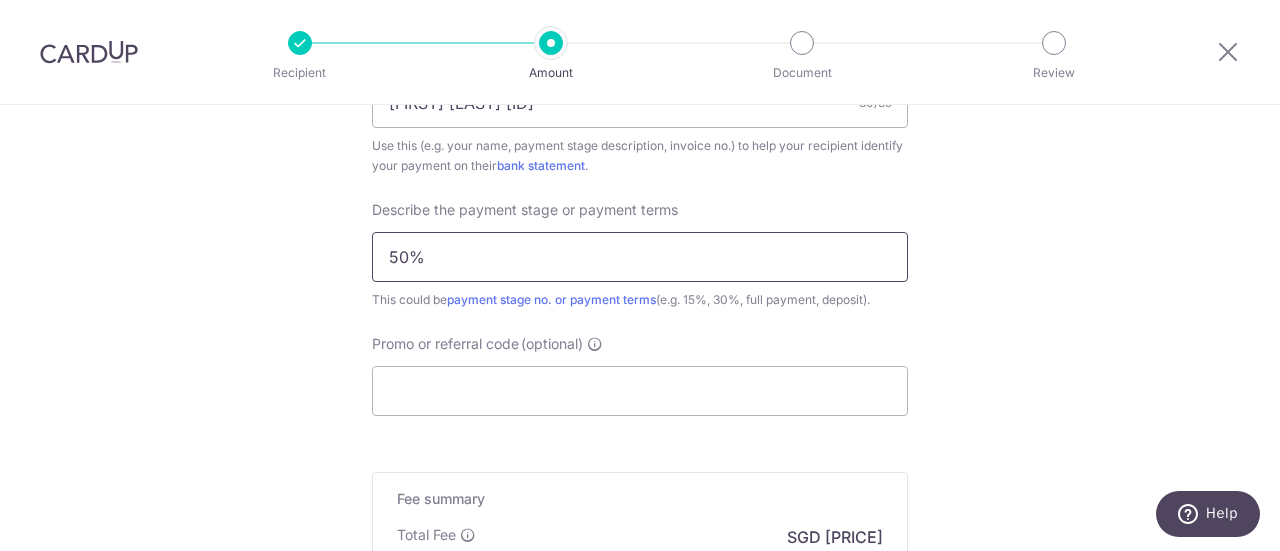 type on "50%" 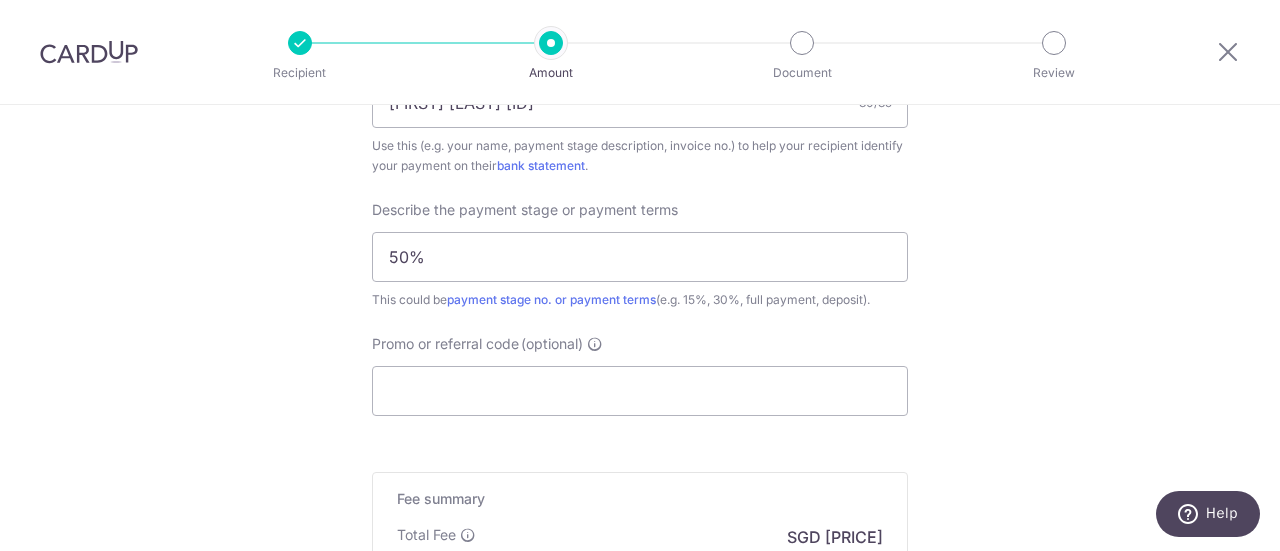 click on "Tell us more about your payment
Enter payment amount
SGD
39,774.10
39774.10
Select Card
**** 4534
Add credit card
Your Cards
**** 4534
**** 8661
Secure 256-bit SSL
Text
New card details
Card
Secure 256-bit SSL" at bounding box center [640, -183] 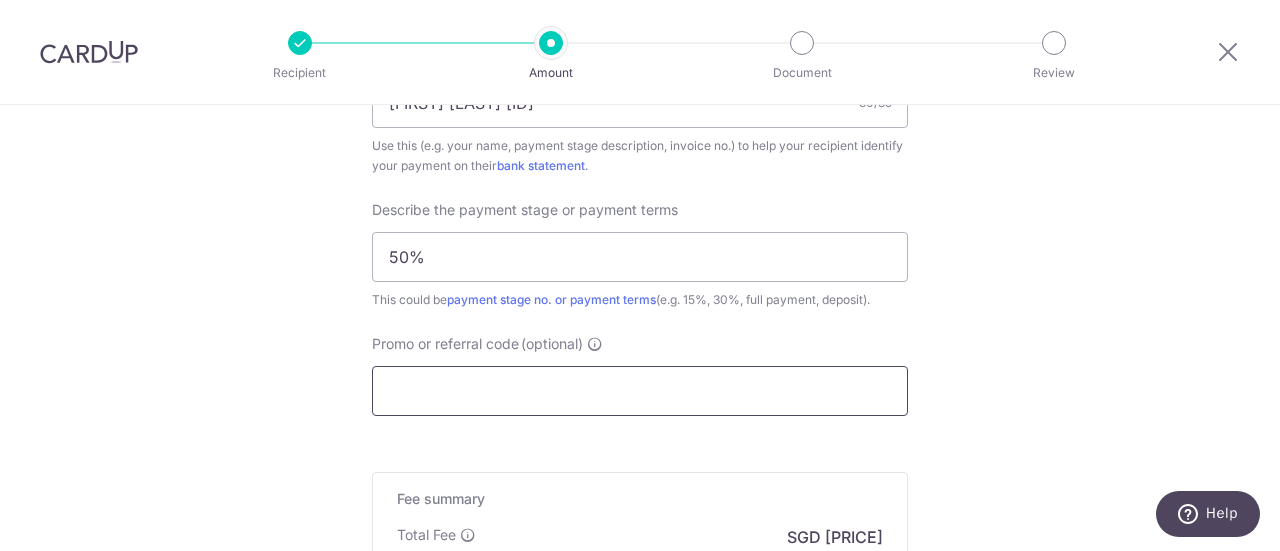 click on "Promo or referral code
(optional)" at bounding box center [640, 391] 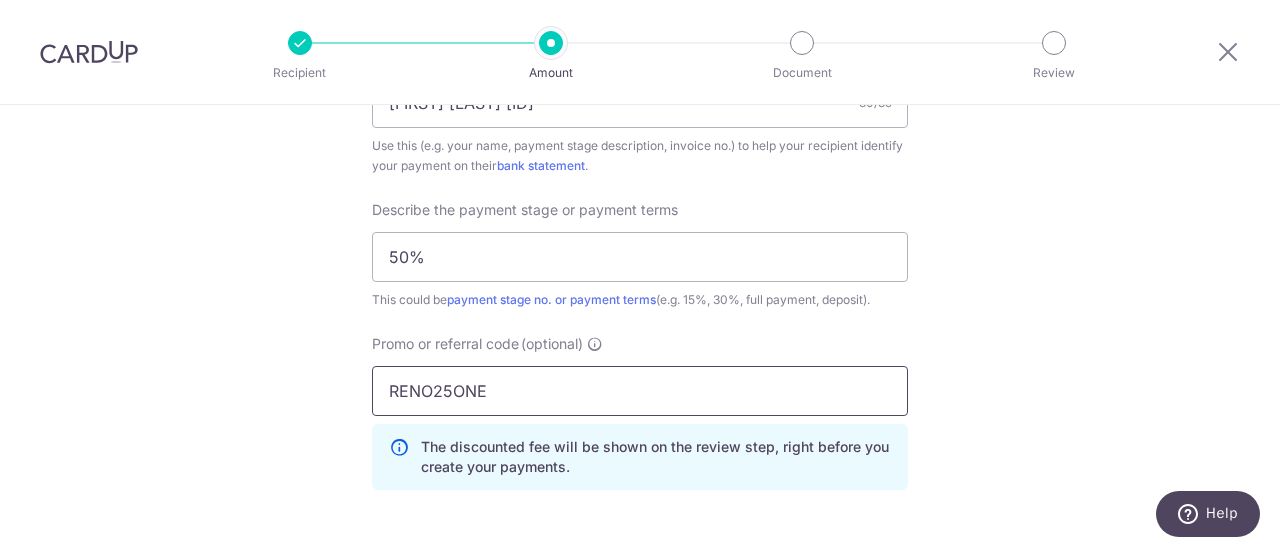 type on "RENO25ONE" 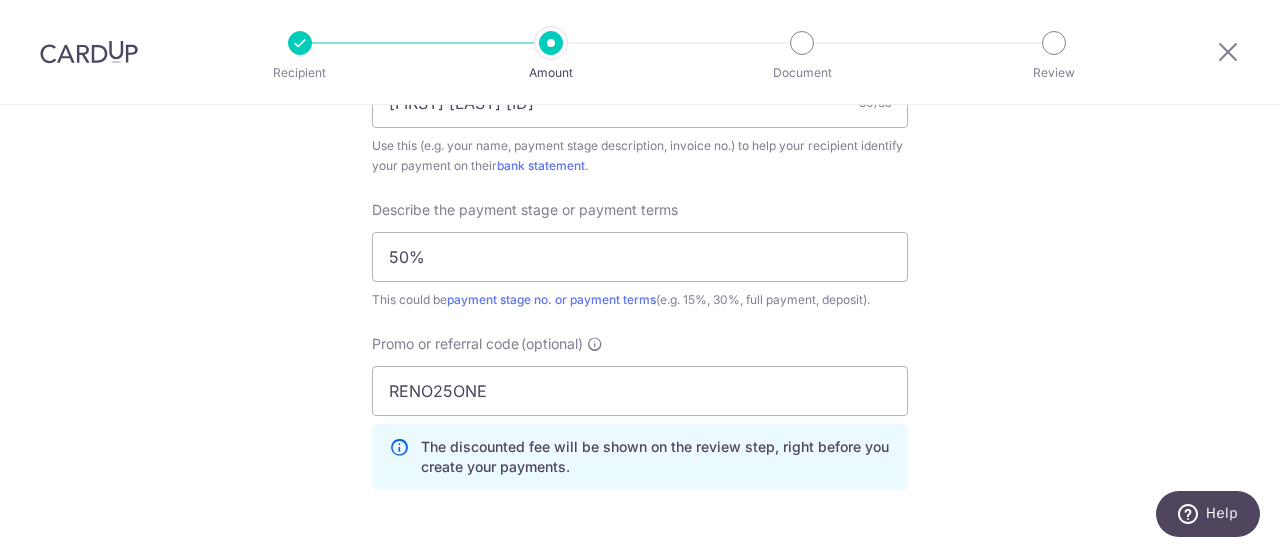 click on "Tell us more about your payment
Enter payment amount
SGD
39,774.10
39774.10
Select Card
**** 4534
Add credit card
Your Cards
**** 4534
**** 8661
Secure 256-bit SSL
Text
New card details
Card
Secure 256-bit SSL" at bounding box center [640, -138] 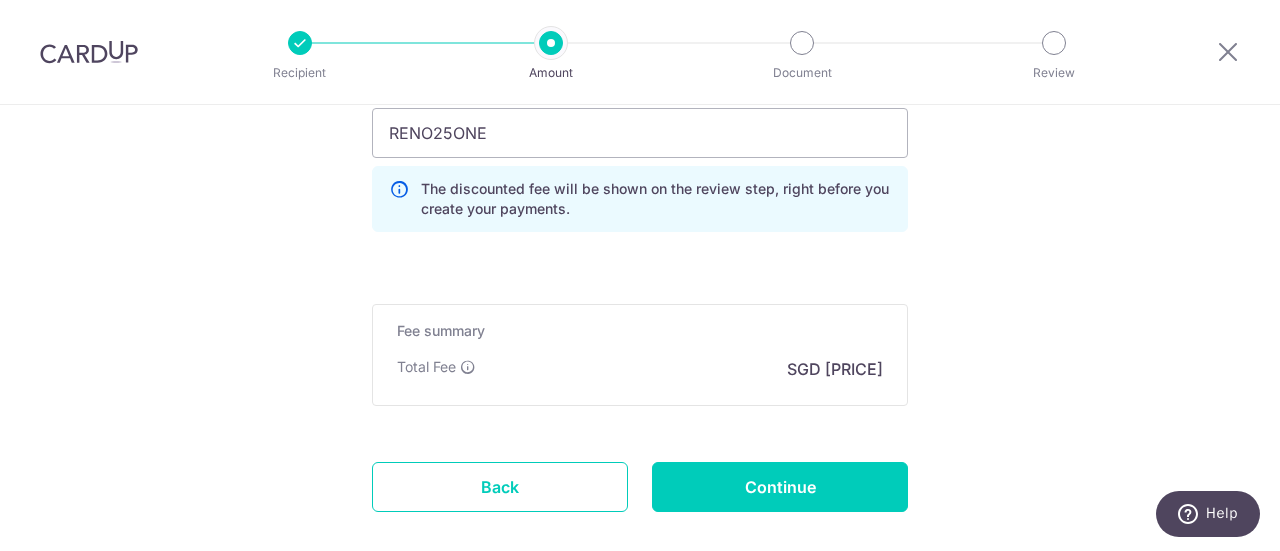 scroll, scrollTop: 1600, scrollLeft: 0, axis: vertical 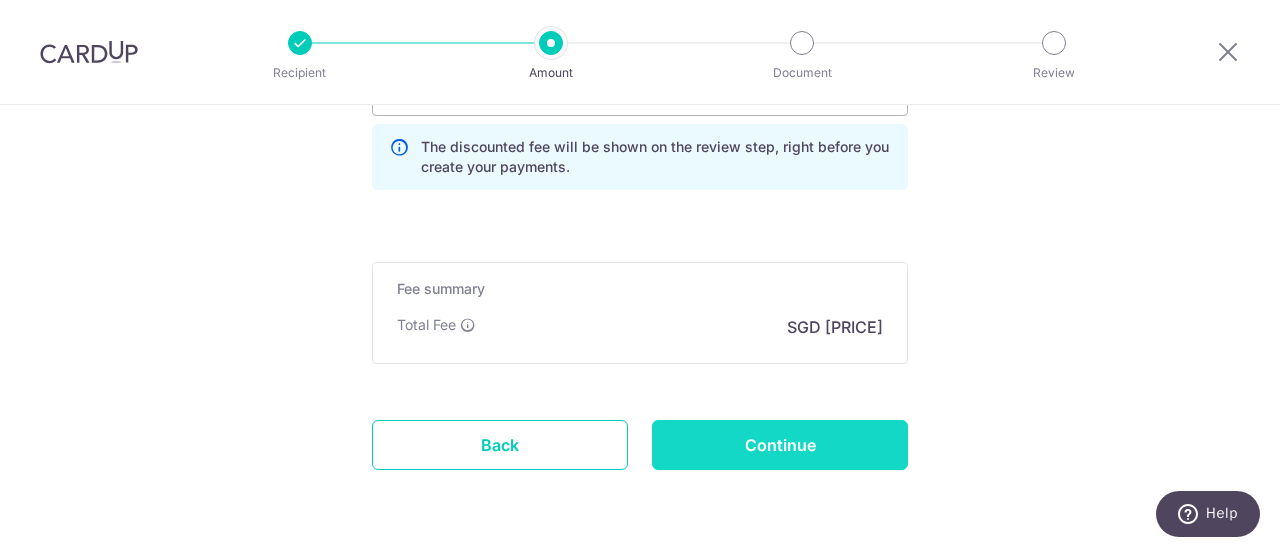 click on "Continue" at bounding box center [780, 445] 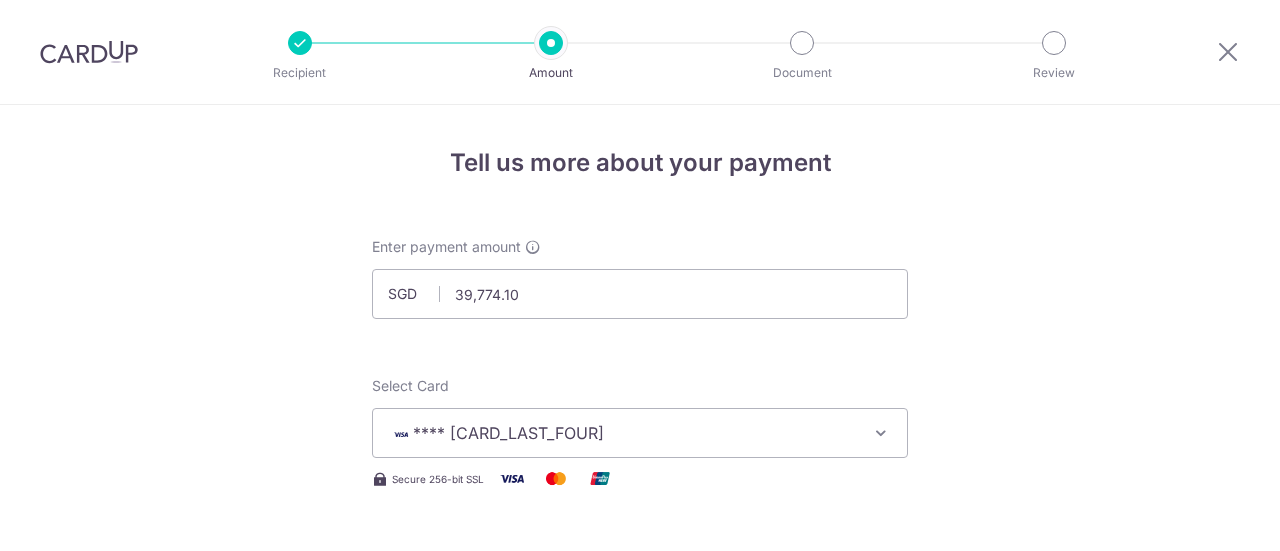 scroll, scrollTop: 0, scrollLeft: 0, axis: both 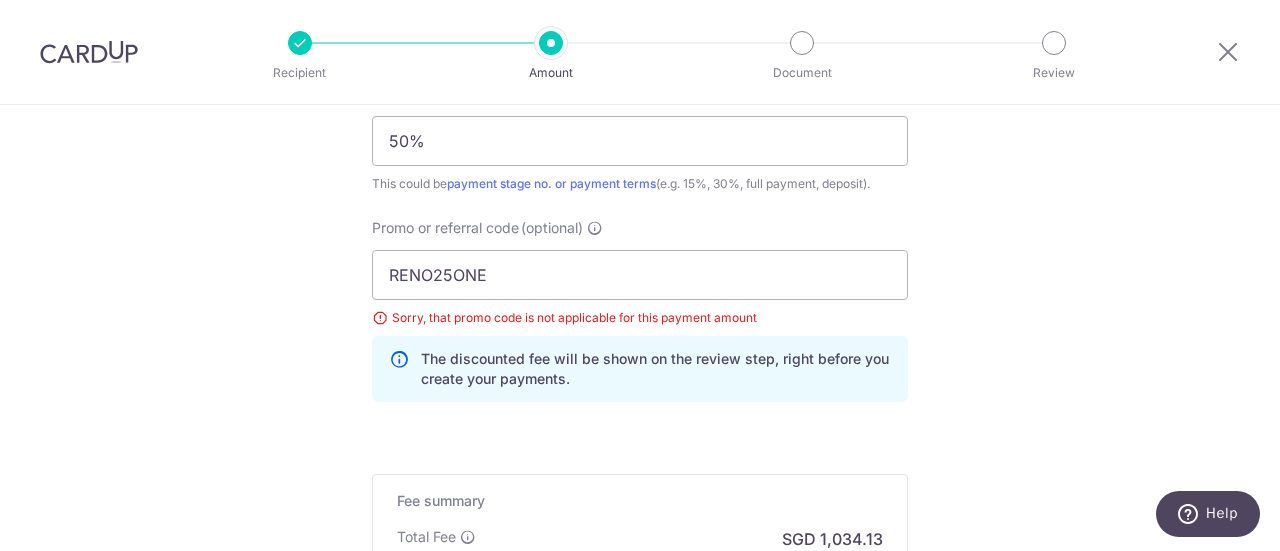 click on "Tell us more about your payment
Enter payment amount
SGD
39,774.10
39774.10
Select Card
**** 4534
Add credit card
Your Cards
**** 4534
**** 8661
Secure 256-bit SSL
Text
New card details
Card
Secure 256-bit SSL" at bounding box center [640, -240] 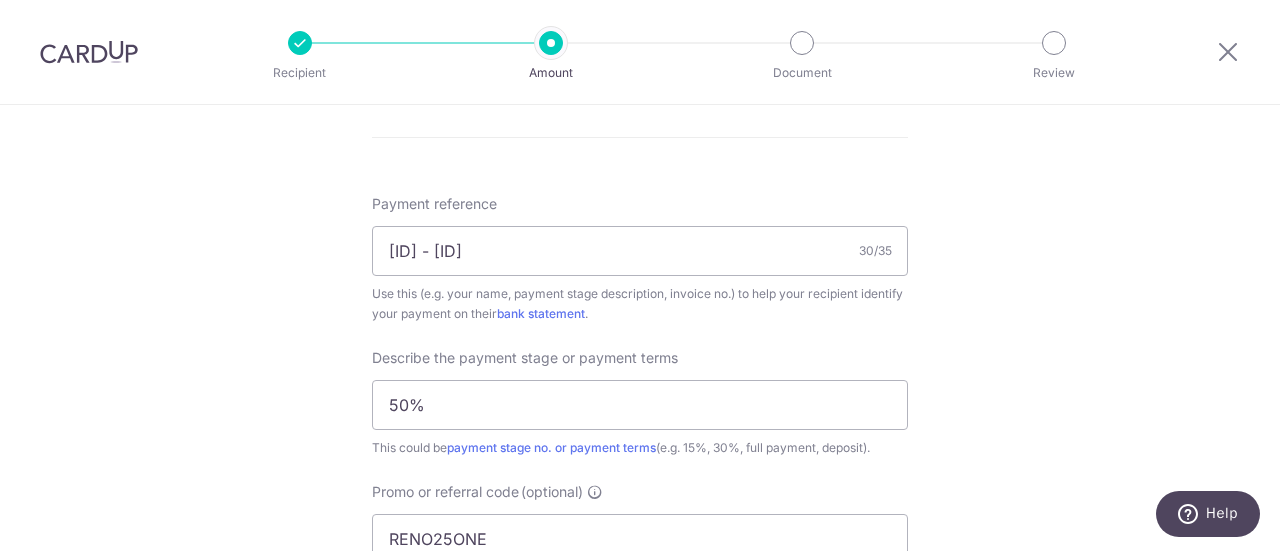 scroll, scrollTop: 1100, scrollLeft: 0, axis: vertical 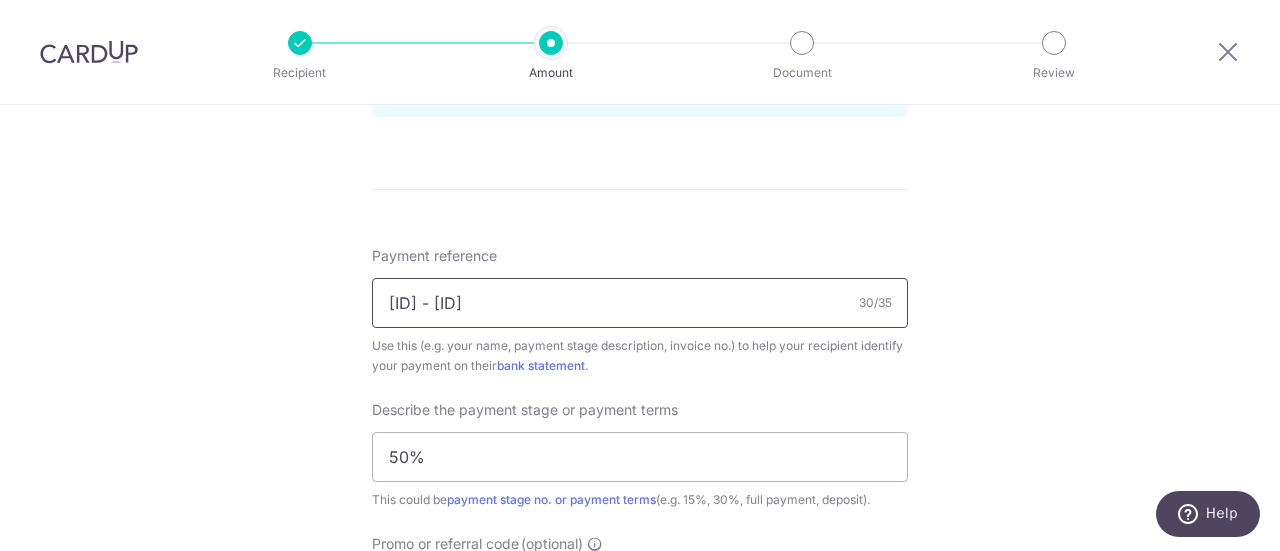 click on "Emmanuel Faith S1-TM-050125-IG" at bounding box center (640, 303) 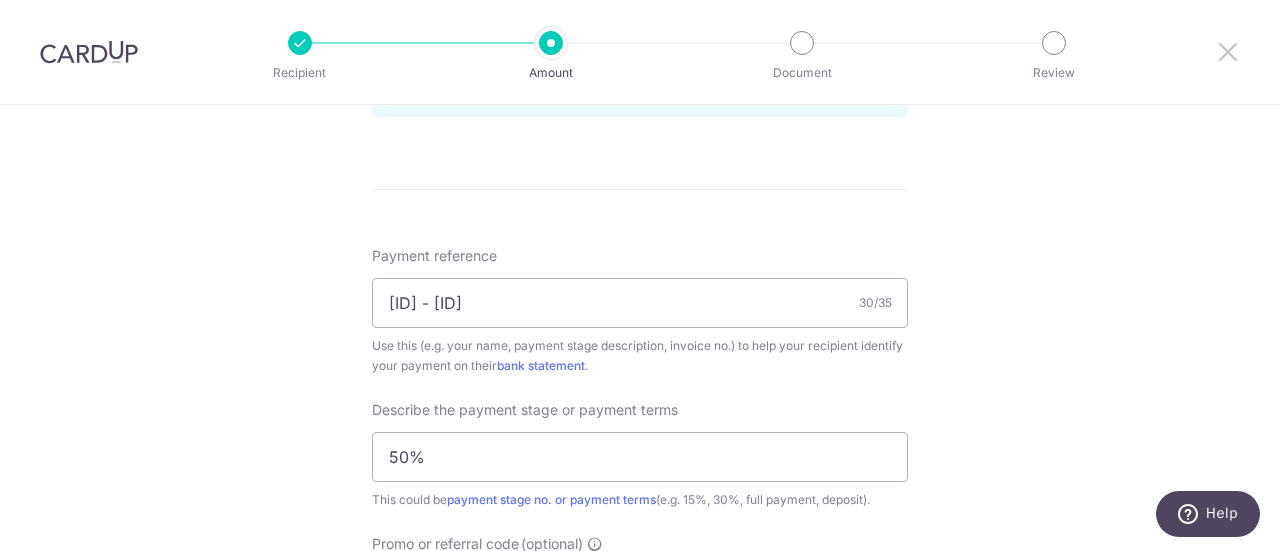 click at bounding box center (1228, 51) 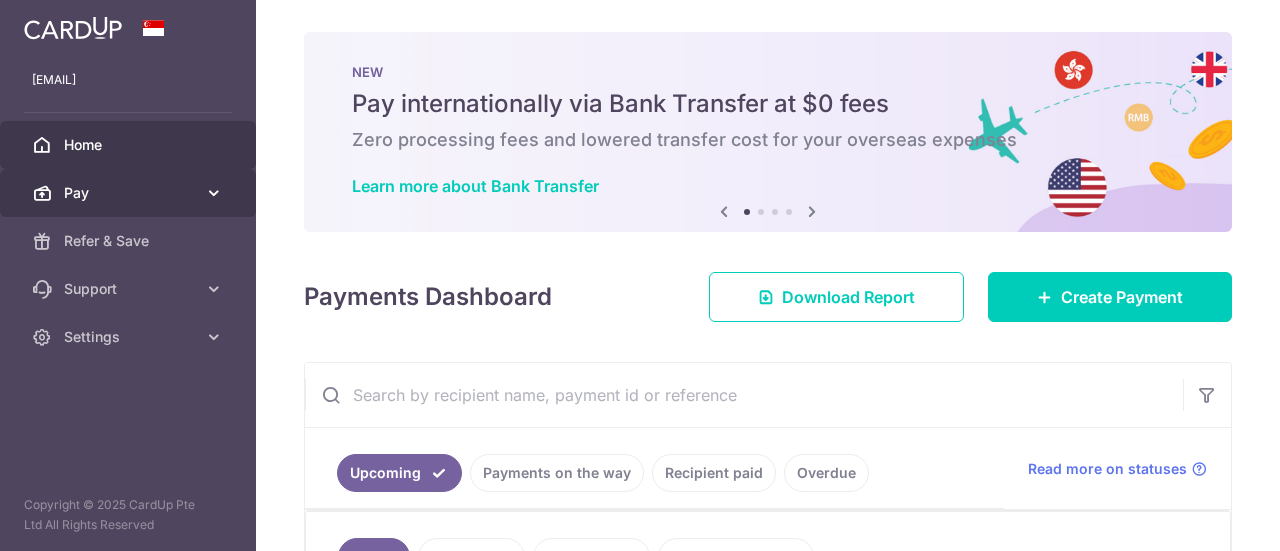 click on "Pay" at bounding box center [130, 193] 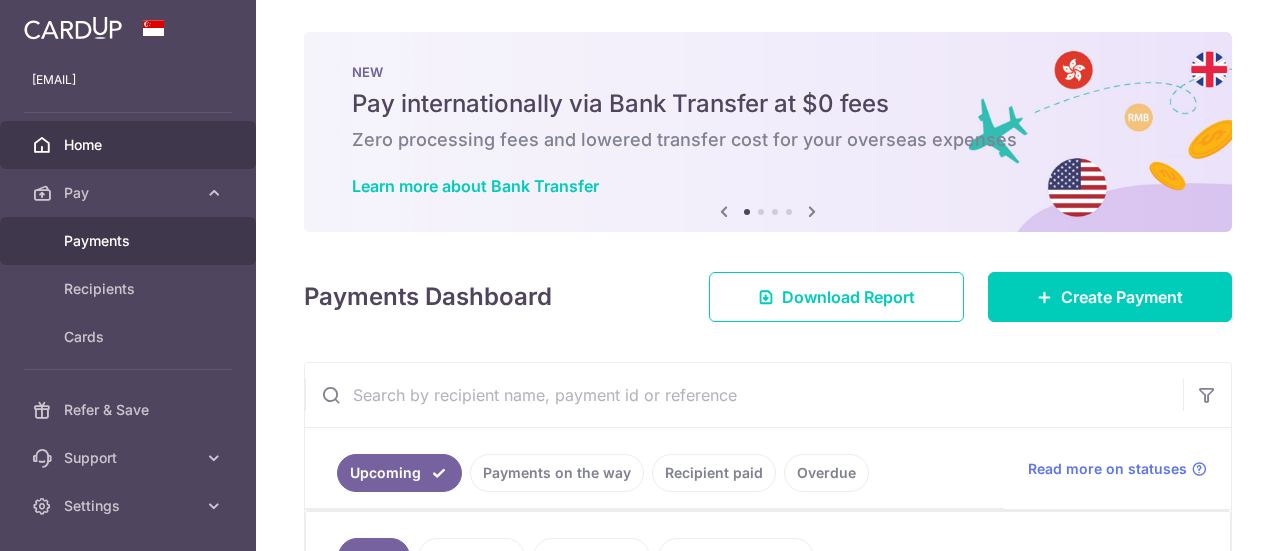 click on "Payments" at bounding box center [130, 241] 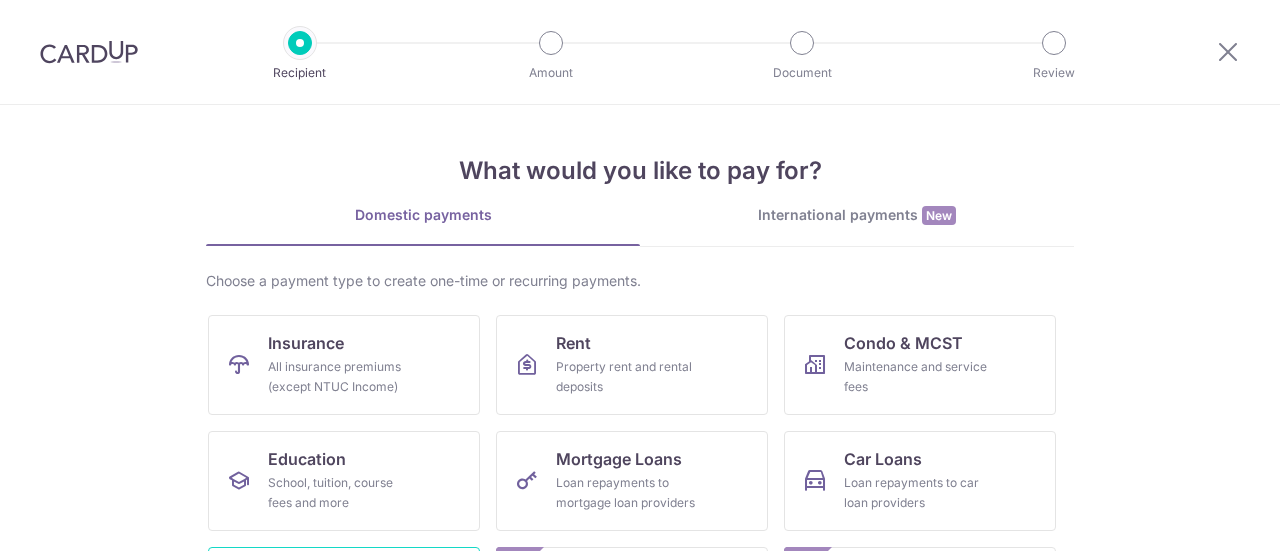 scroll, scrollTop: 0, scrollLeft: 0, axis: both 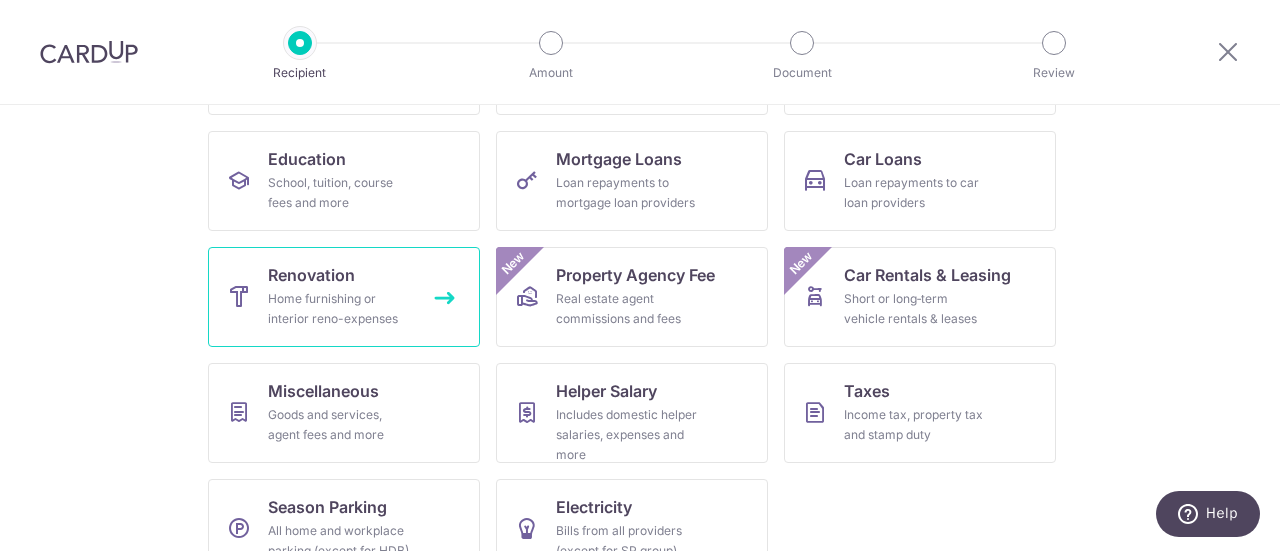 click on "Home furnishing or interior reno-expenses" at bounding box center (340, 309) 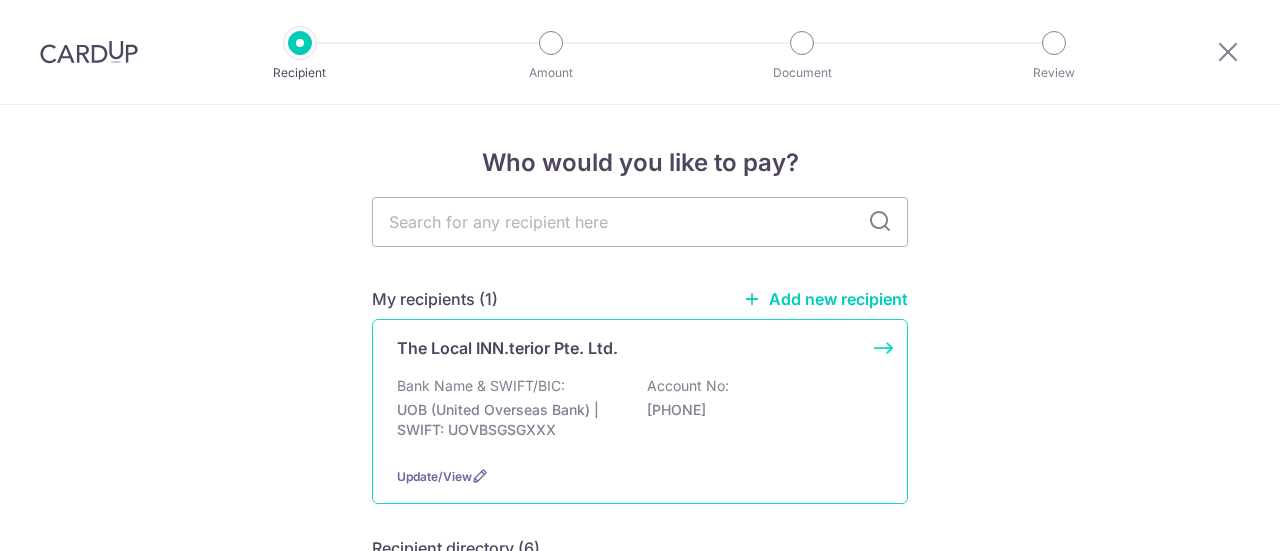 scroll, scrollTop: 0, scrollLeft: 0, axis: both 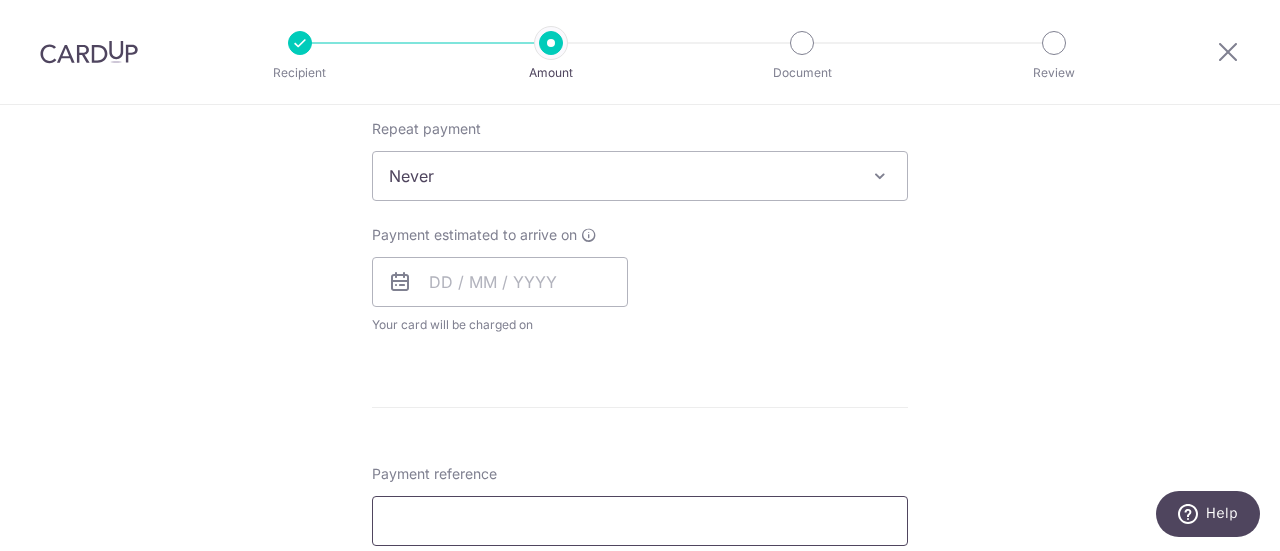 click on "Payment reference" at bounding box center (640, 521) 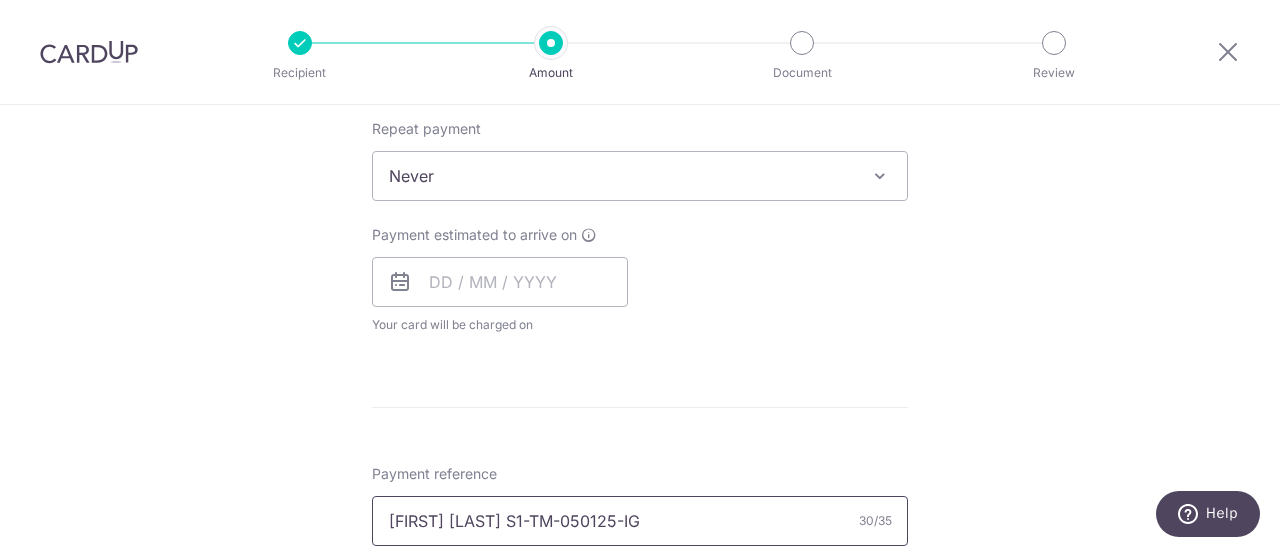 type on "[FIRST] [LAST] -- [PRODUCT]" 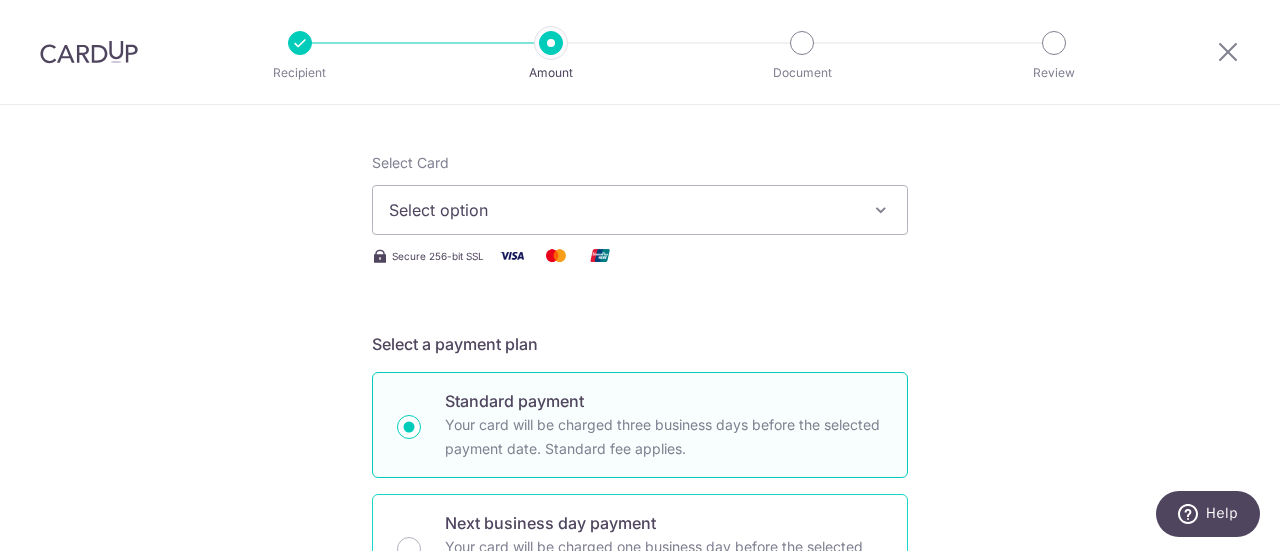 scroll, scrollTop: 100, scrollLeft: 0, axis: vertical 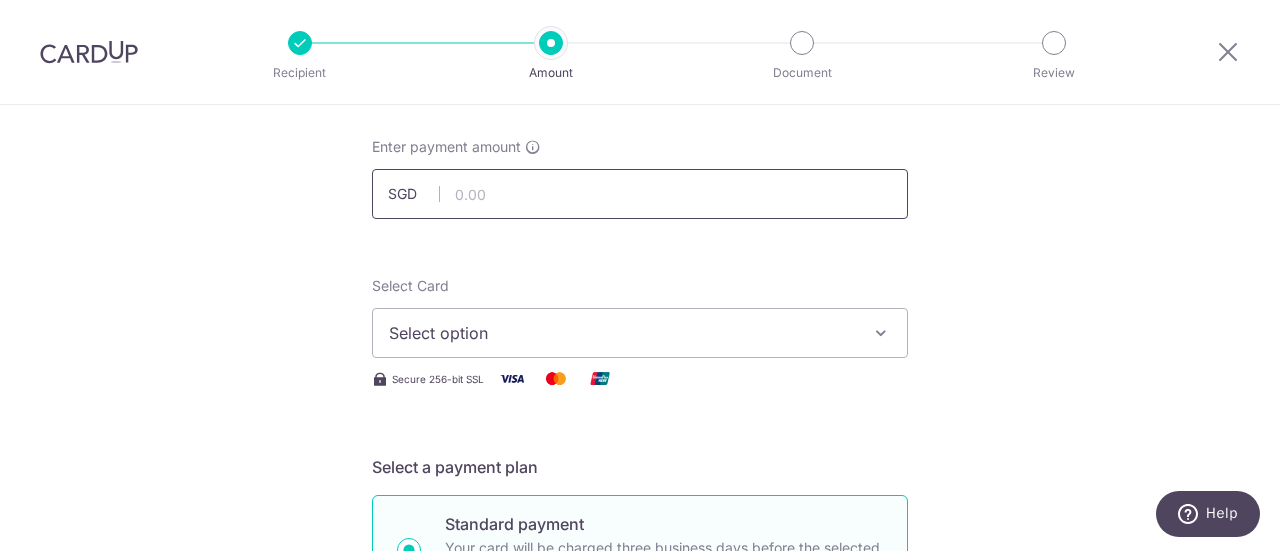 click at bounding box center (640, 194) 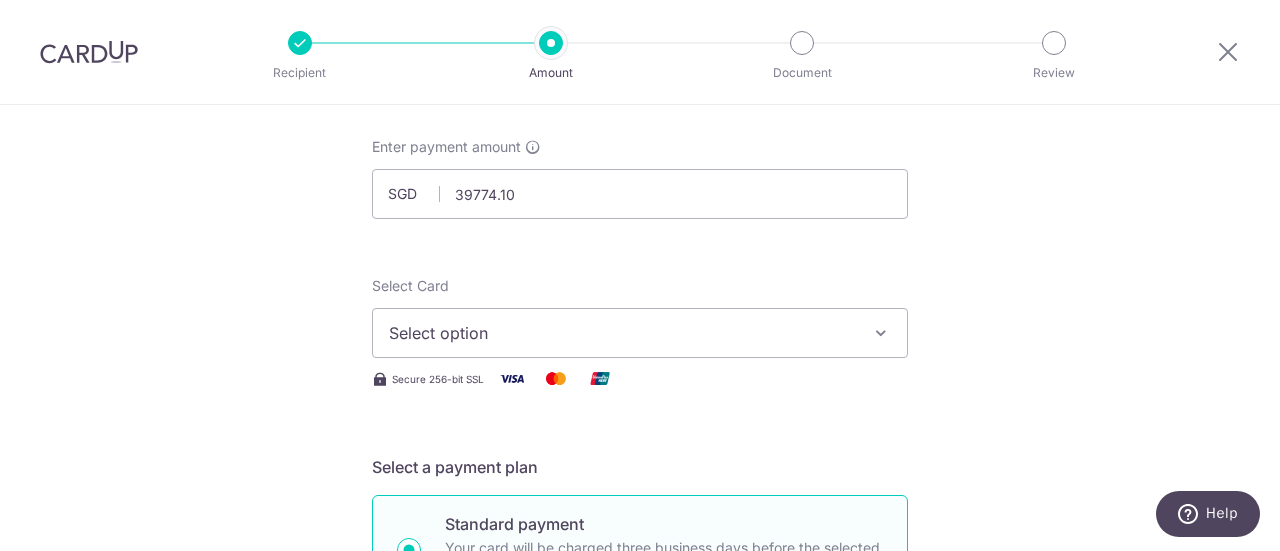 type on "39,774.10" 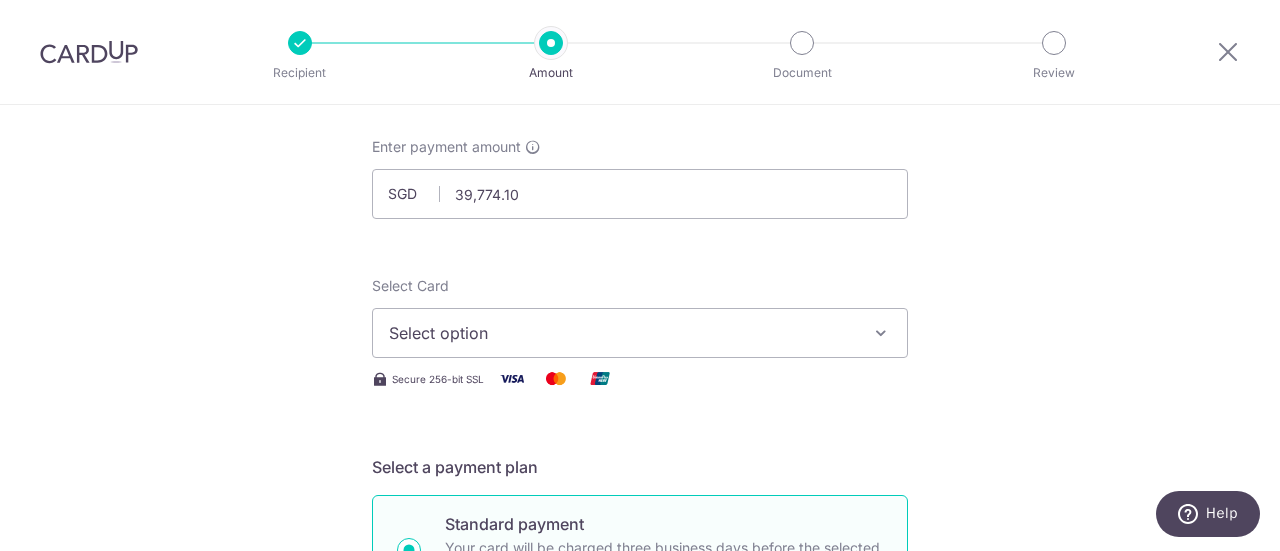 click on "Enter payment amount
SGD
39,774.10
39774.10
Select Card
Select option
Add credit card
Your Cards
**** 4534
**** 8661
Secure 256-bit SSL
Text
New card details
Card
Secure 256-bit SSL" at bounding box center [640, 995] 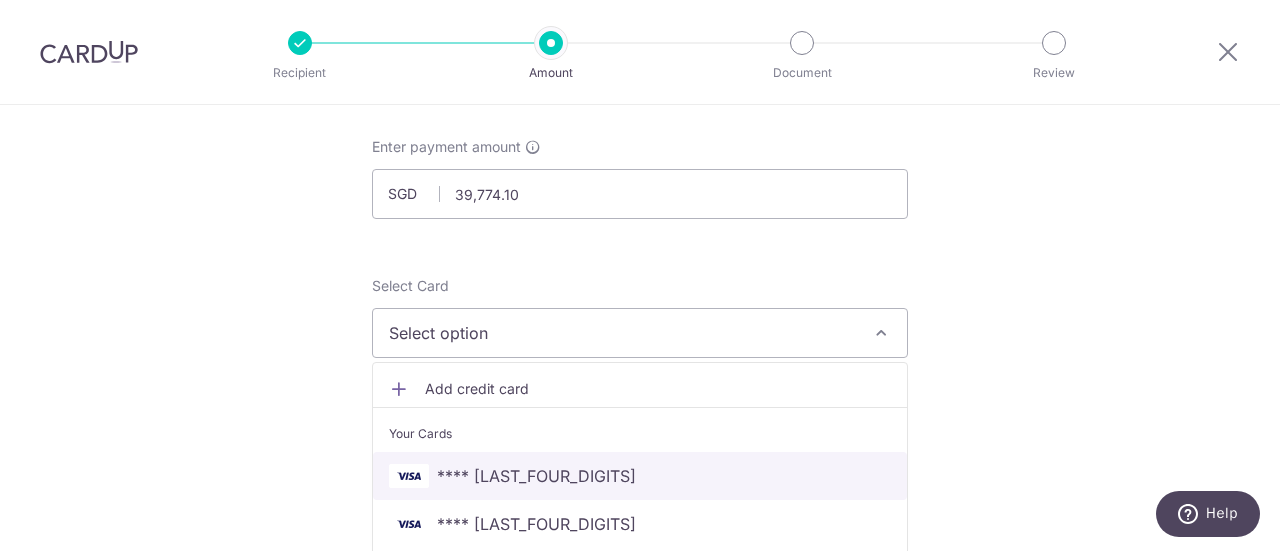 click on "**** [LAST_FOUR]" at bounding box center [640, 476] 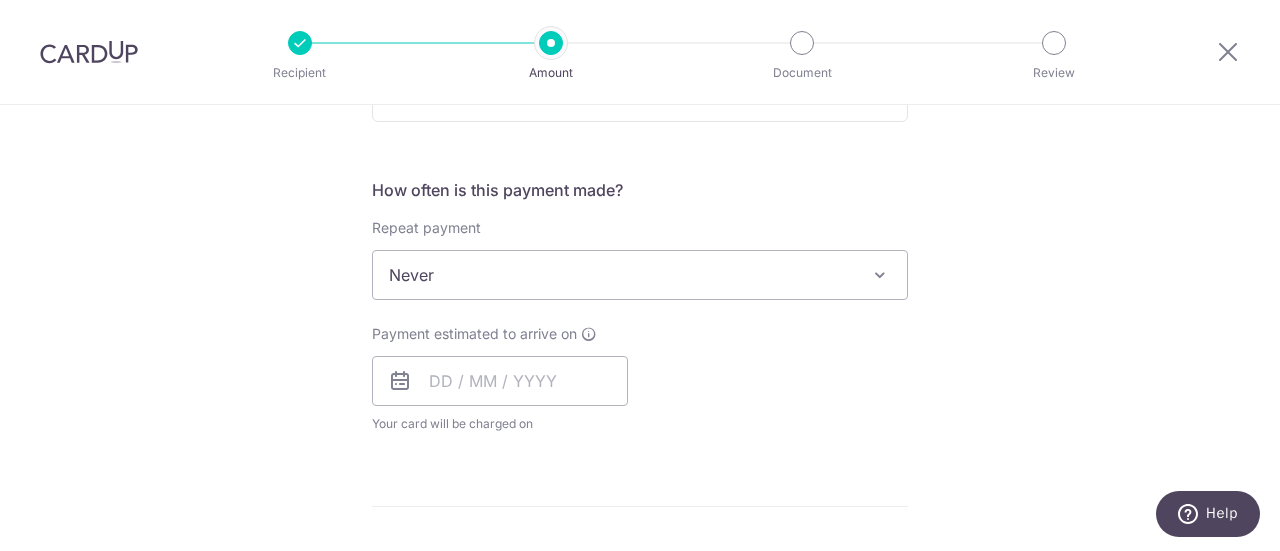 scroll, scrollTop: 800, scrollLeft: 0, axis: vertical 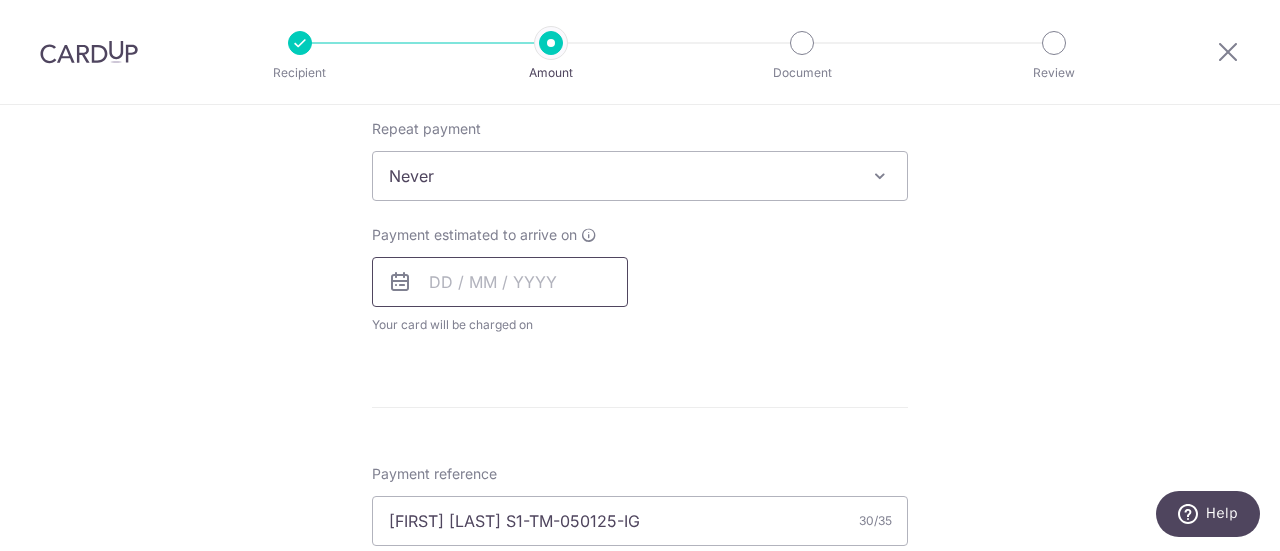 click at bounding box center [500, 282] 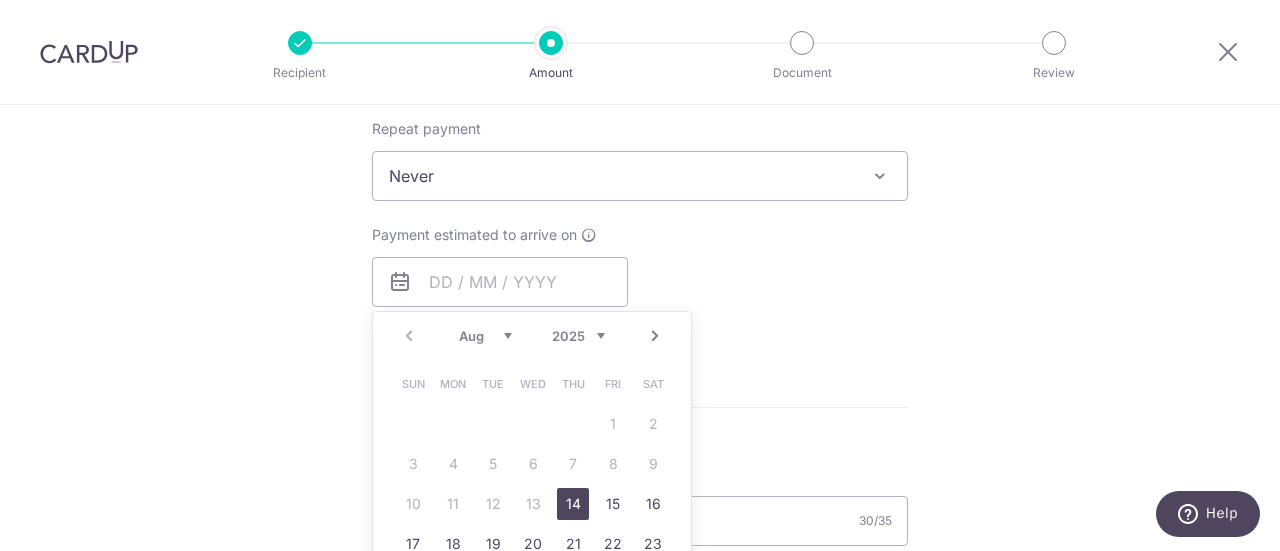 click on "14" at bounding box center (573, 504) 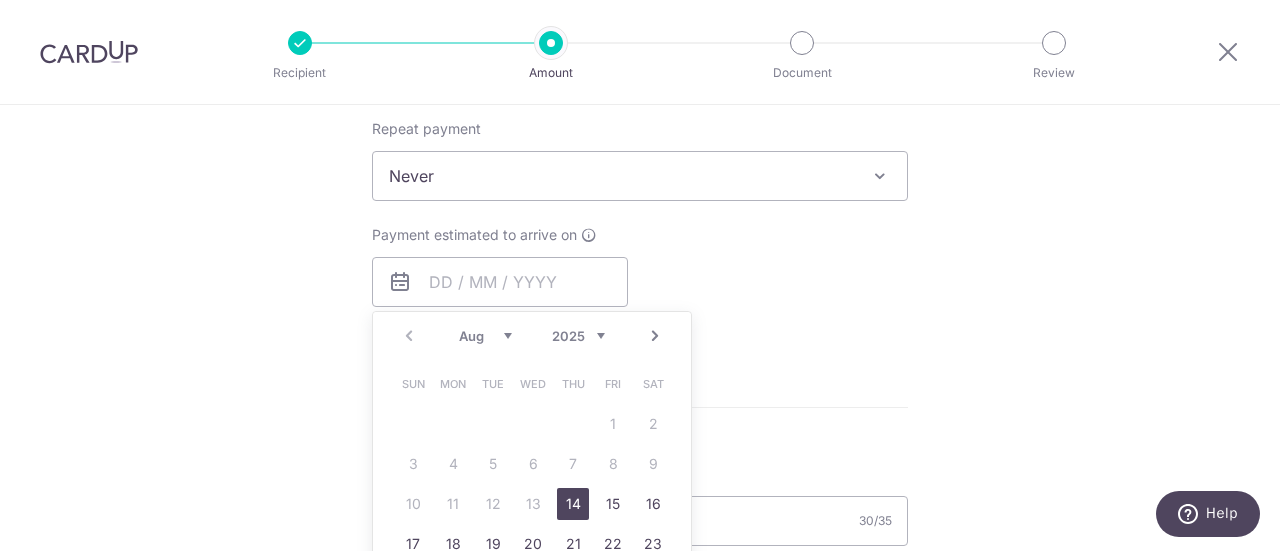type on "14/08/2025" 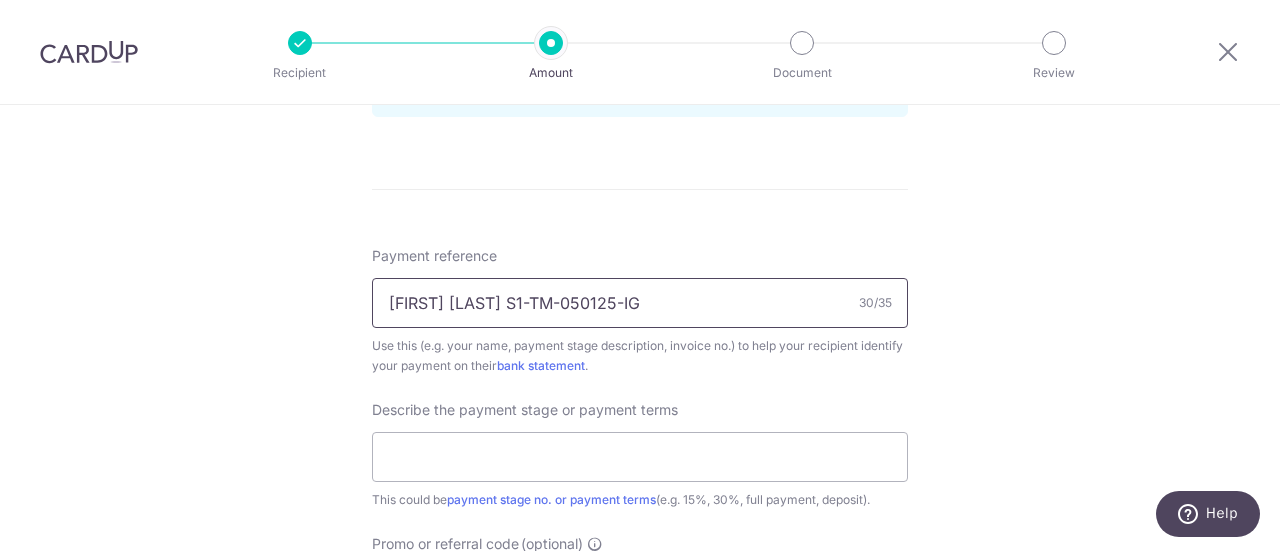 scroll, scrollTop: 1200, scrollLeft: 0, axis: vertical 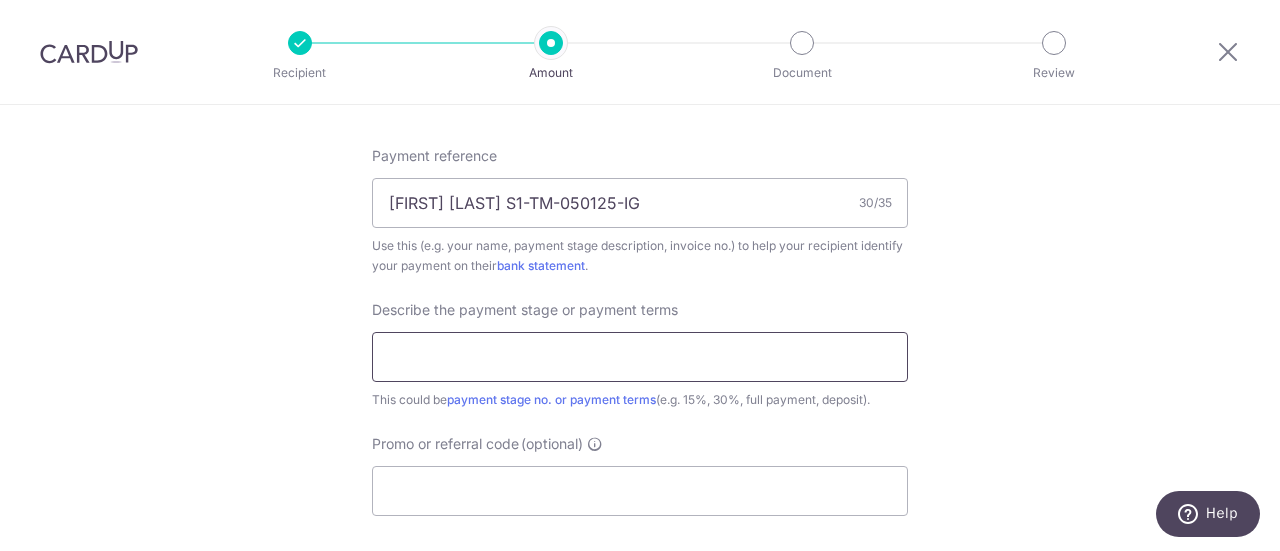 click at bounding box center (640, 357) 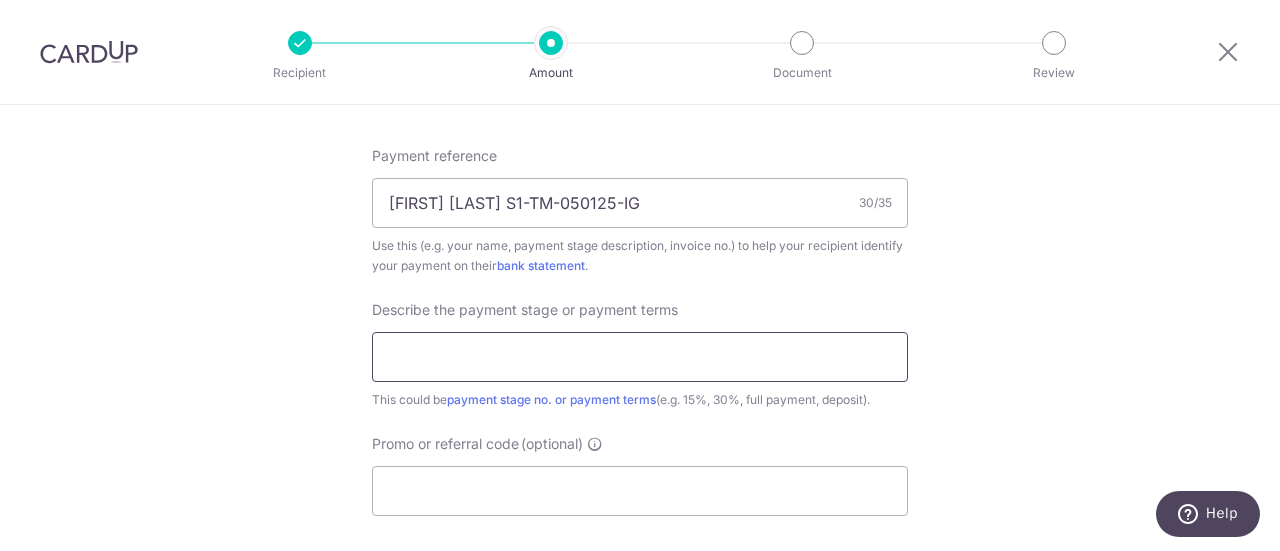 type on "50%" 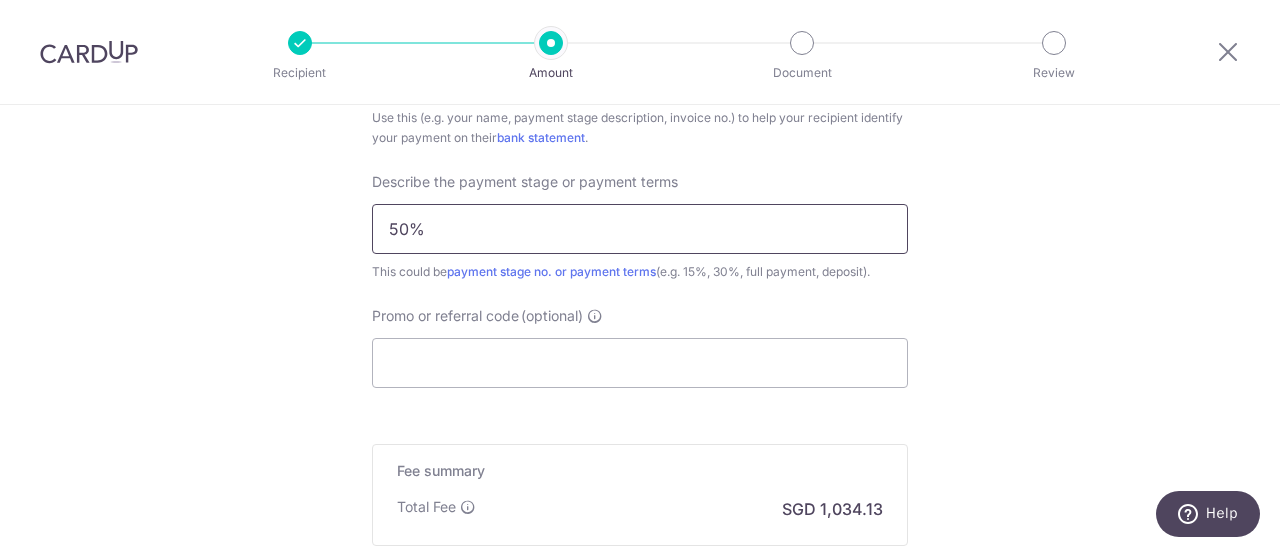 scroll, scrollTop: 1400, scrollLeft: 0, axis: vertical 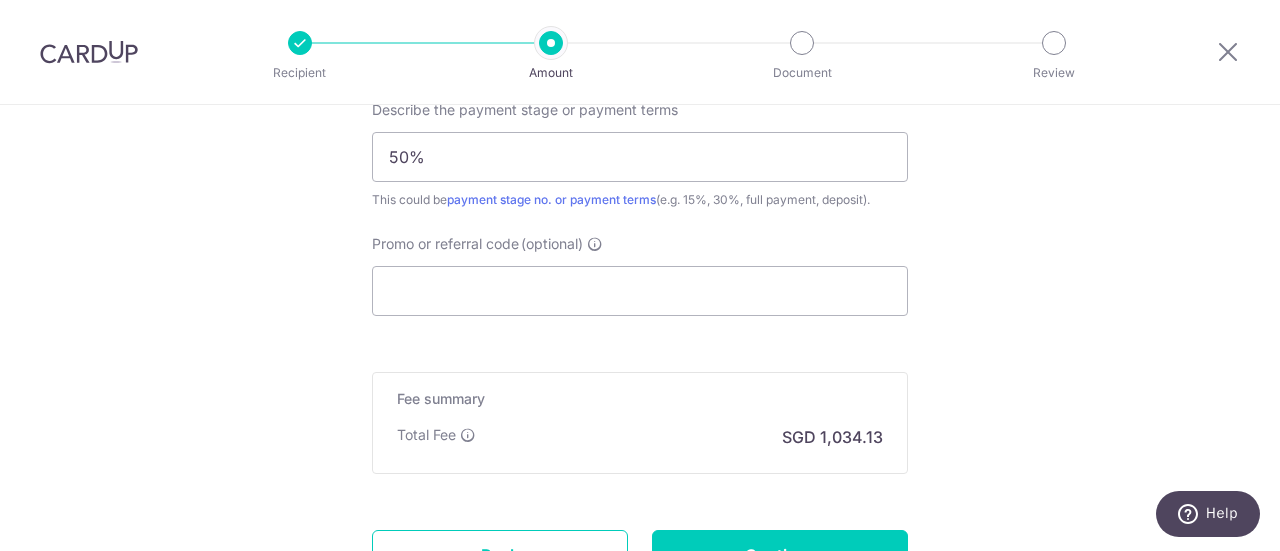 click on "Tell us more about your payment
Enter payment amount
SGD
39,774.10
39774.10
Select Card
**** 4534
Add credit card
Your Cards
**** 4534
**** 8661
Secure 256-bit SSL
Text
New card details
Card
Secure 256-bit SSL" at bounding box center (640, -283) 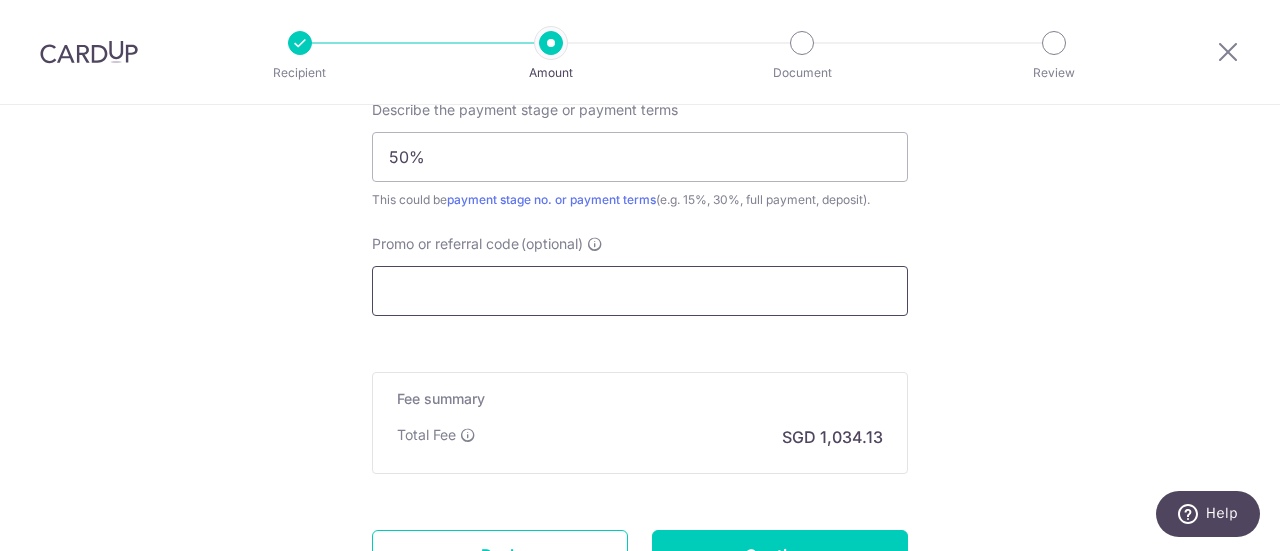 click on "Promo or referral code
(optional)" at bounding box center [640, 291] 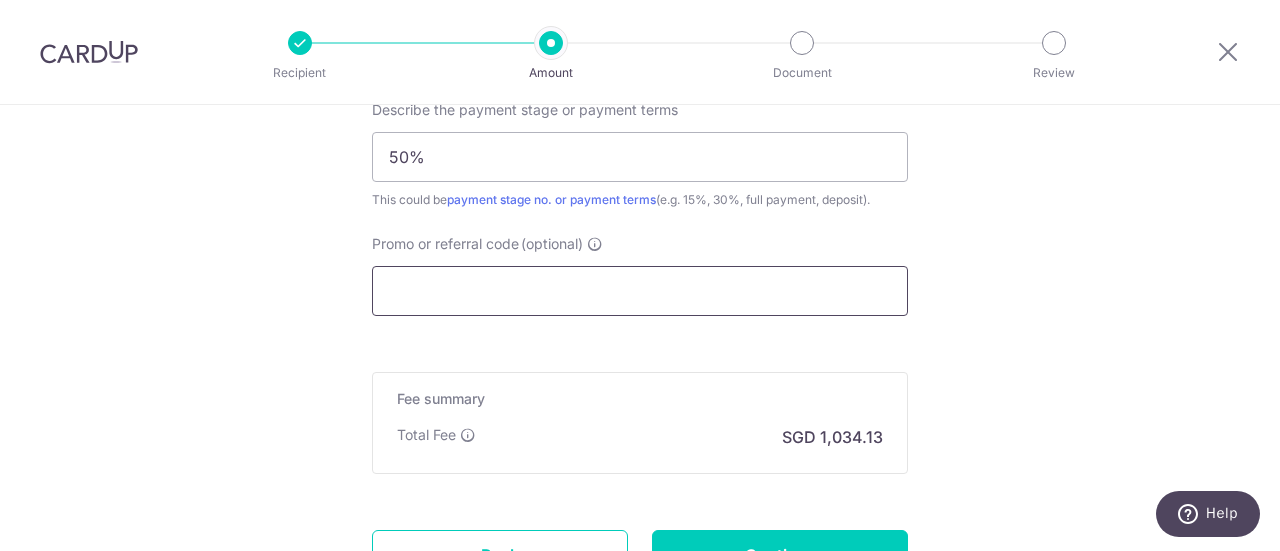 paste on "RENO25ONE" 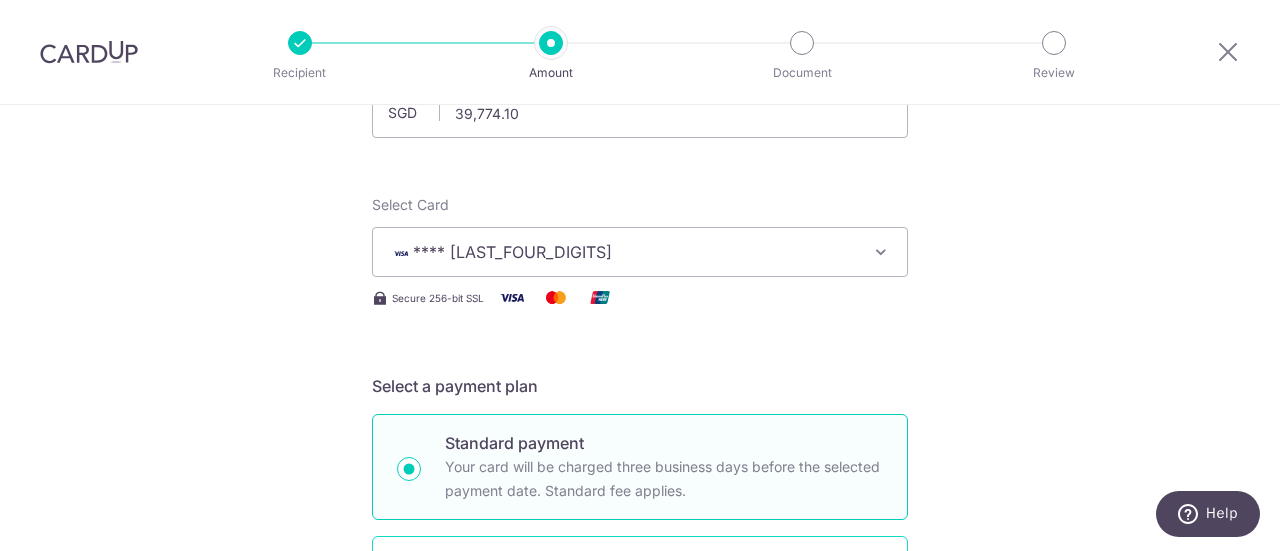 scroll, scrollTop: 0, scrollLeft: 0, axis: both 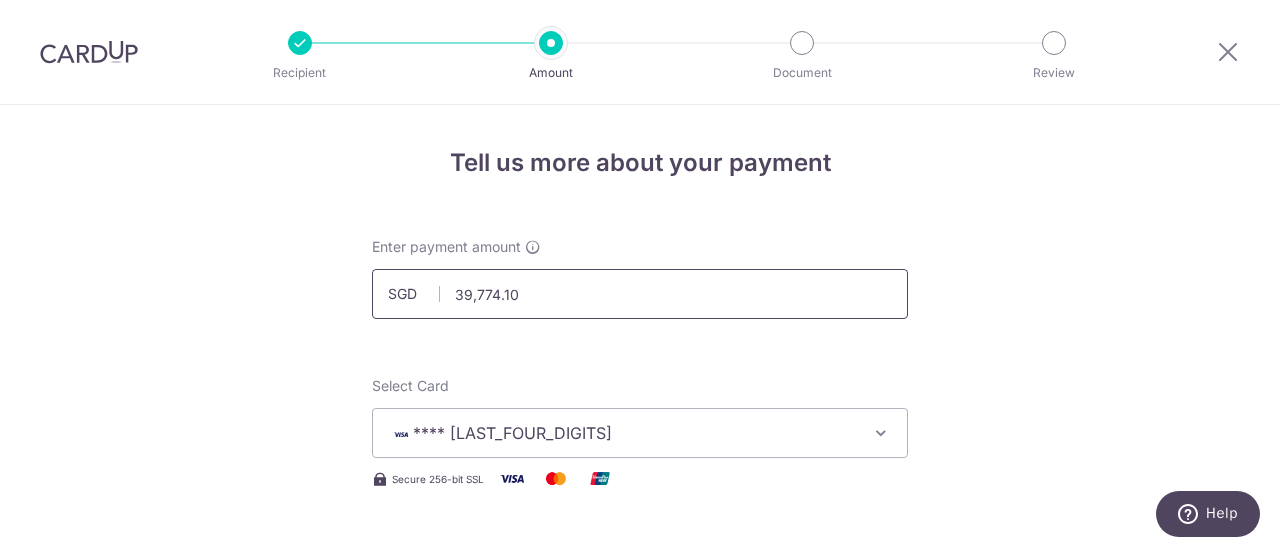 type on "RENO25ONE" 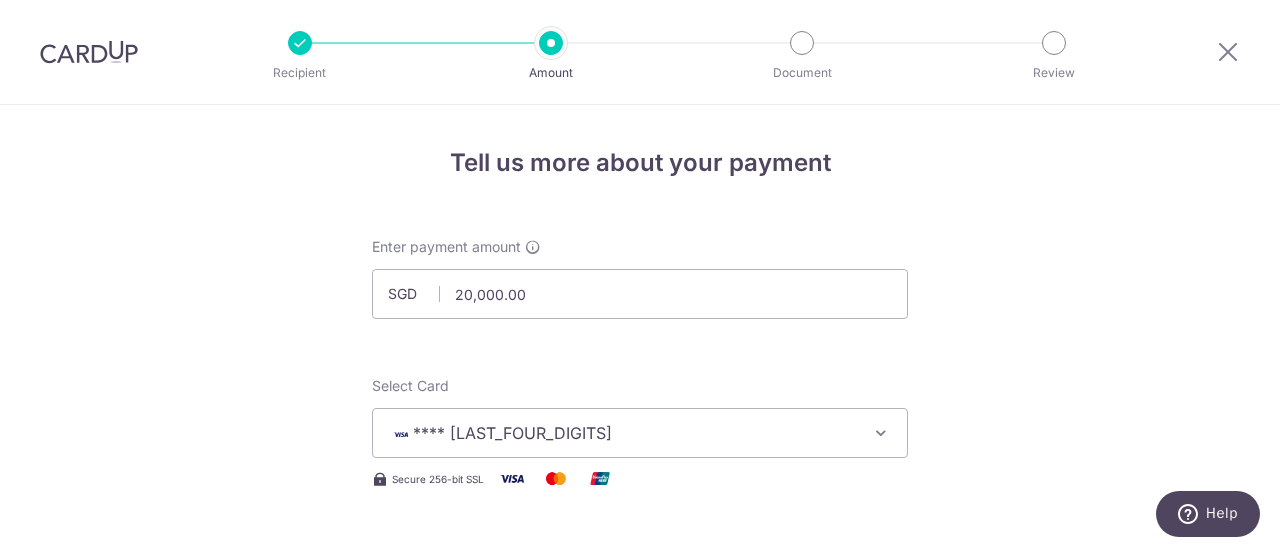 type on "20,000.00" 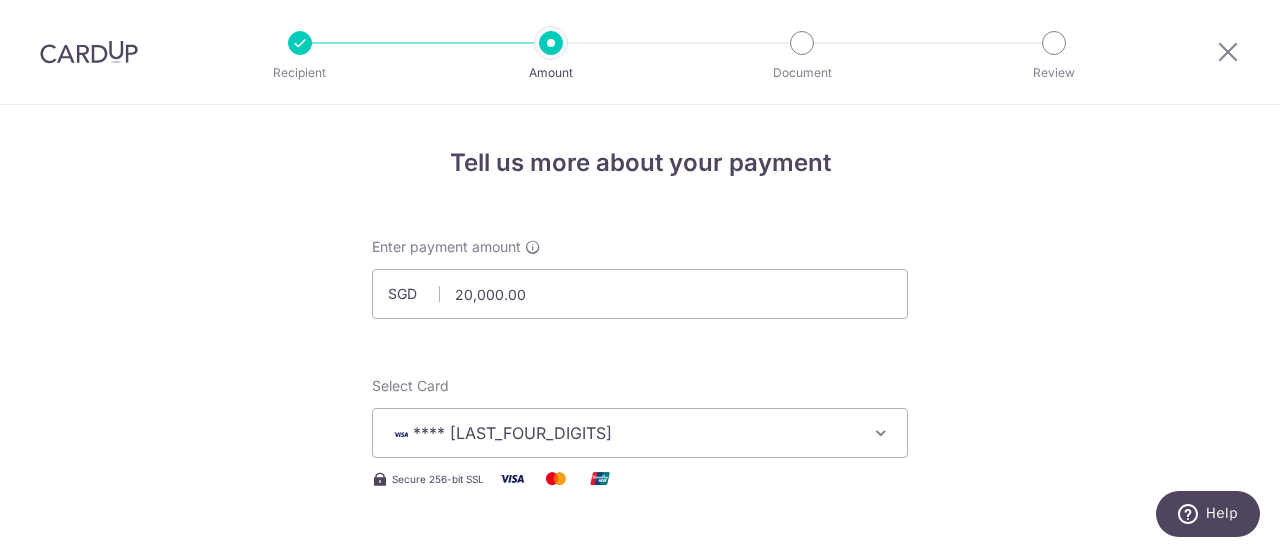 click on "Tell us more about your payment
Enter payment amount
SGD
20,000.00
20000.00
Select Card
**** 4534
Add credit card
Your Cards
**** 4534
**** 8661
Secure 256-bit SSL
Text
New card details
Card
Secure 256-bit SSL" at bounding box center [640, 1162] 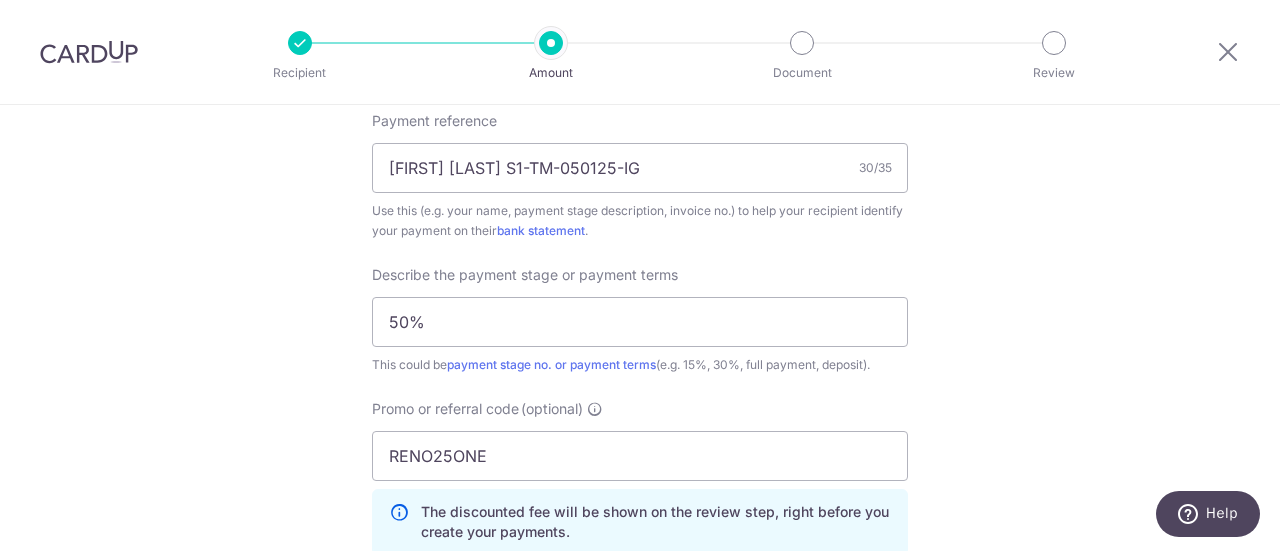 scroll, scrollTop: 1100, scrollLeft: 0, axis: vertical 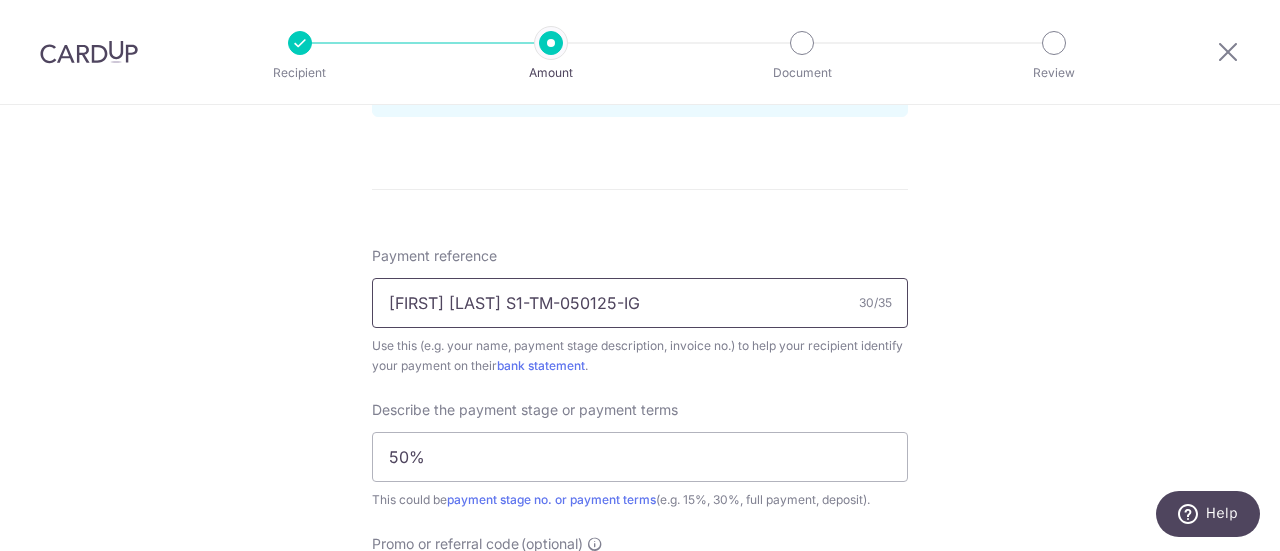 click on "[FIRST] [LAST] -- [PRODUCT]" at bounding box center (640, 303) 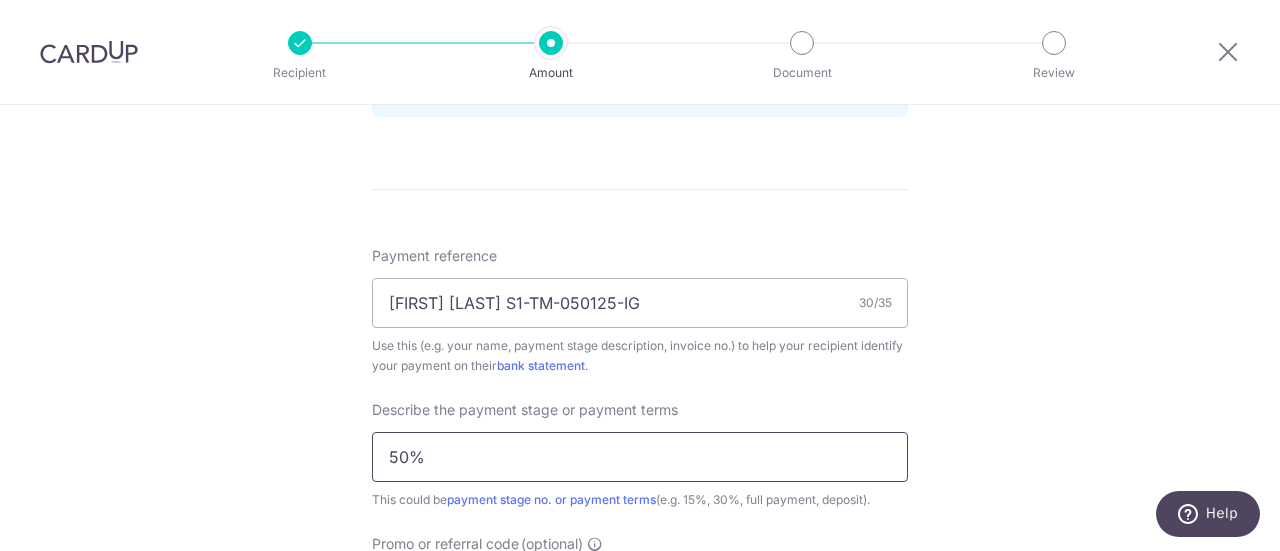 click on "50%" at bounding box center (640, 457) 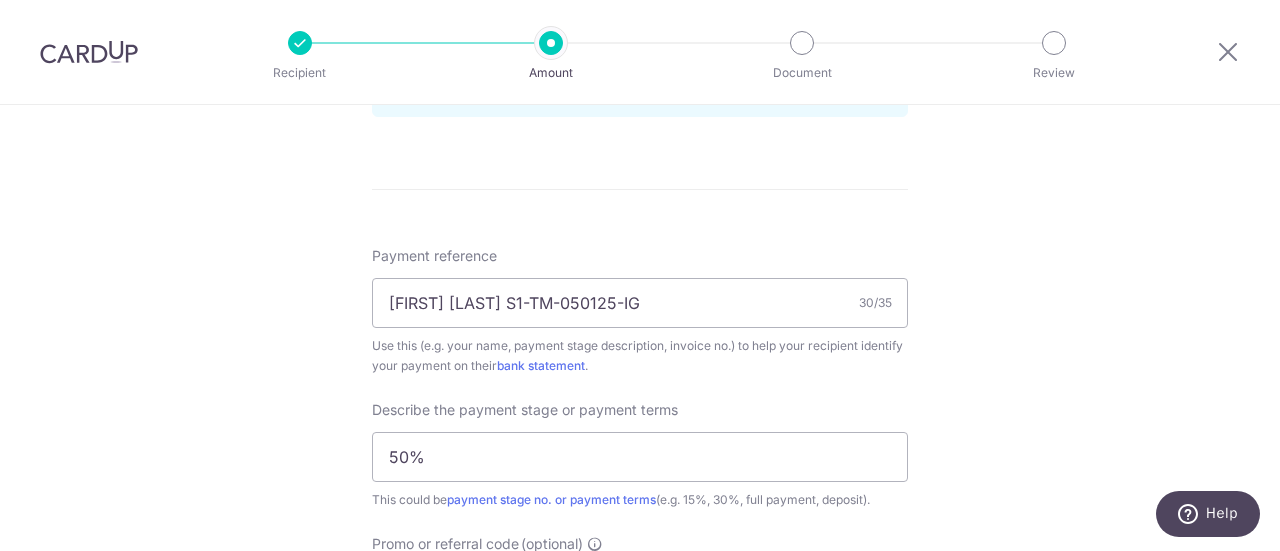click on "Tell us more about your payment
Enter payment amount
SGD
20,000.00
20000.00
Select Card
**** 4534
Add credit card
Your Cards
**** 4534
**** 8661
Secure 256-bit SSL
Text
New card details
Card
Secure 256-bit SSL" at bounding box center (640, 62) 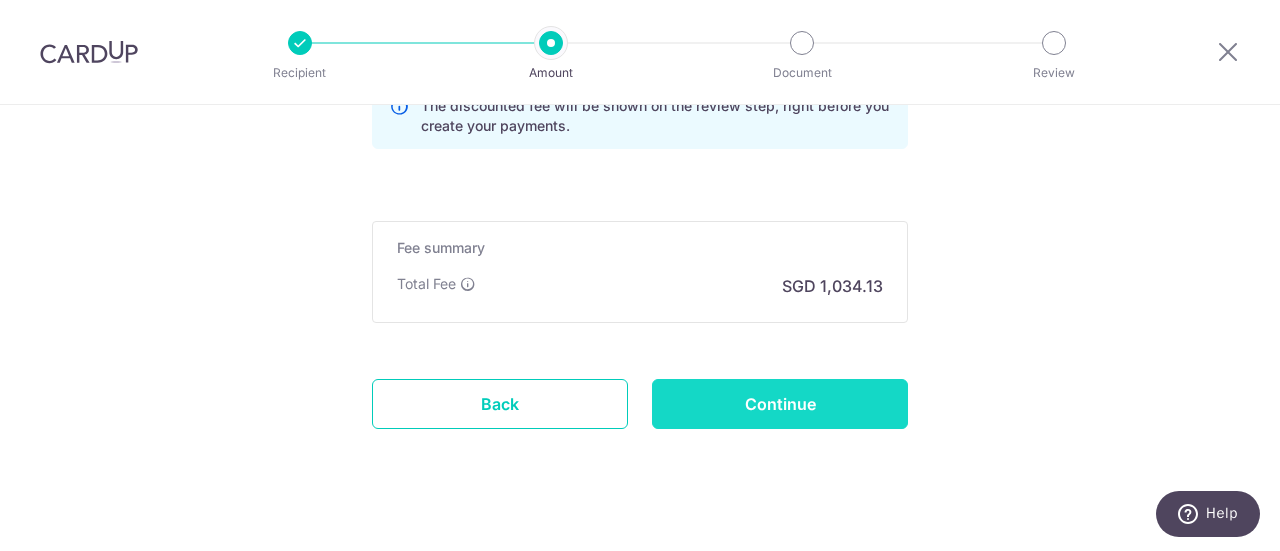 scroll, scrollTop: 1663, scrollLeft: 0, axis: vertical 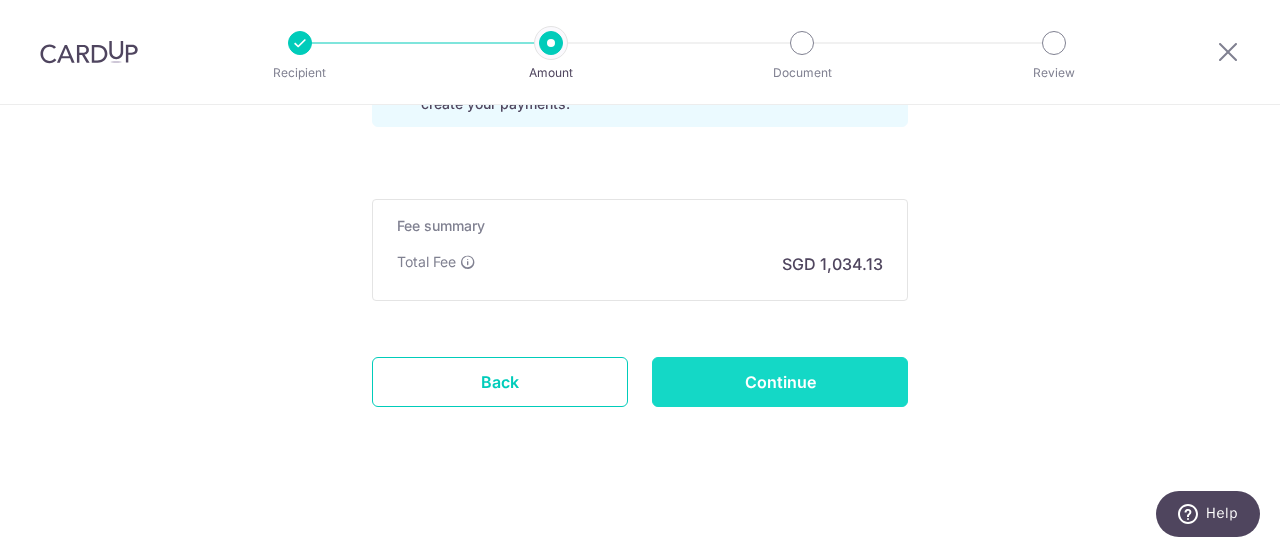 click on "Continue" at bounding box center [780, 382] 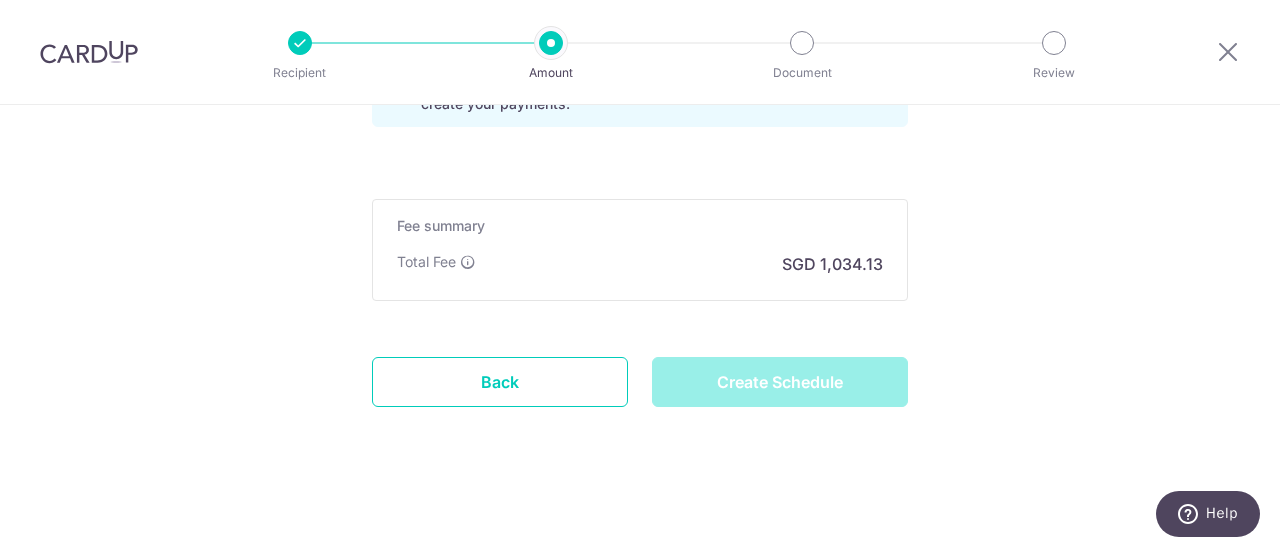 type on "Create Schedule" 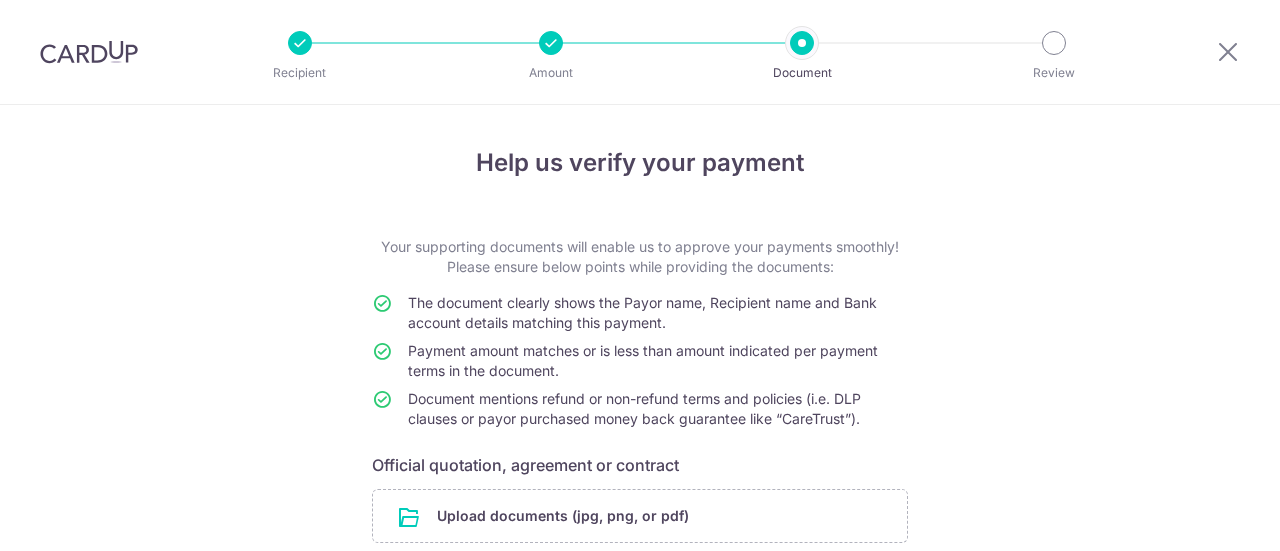 scroll, scrollTop: 0, scrollLeft: 0, axis: both 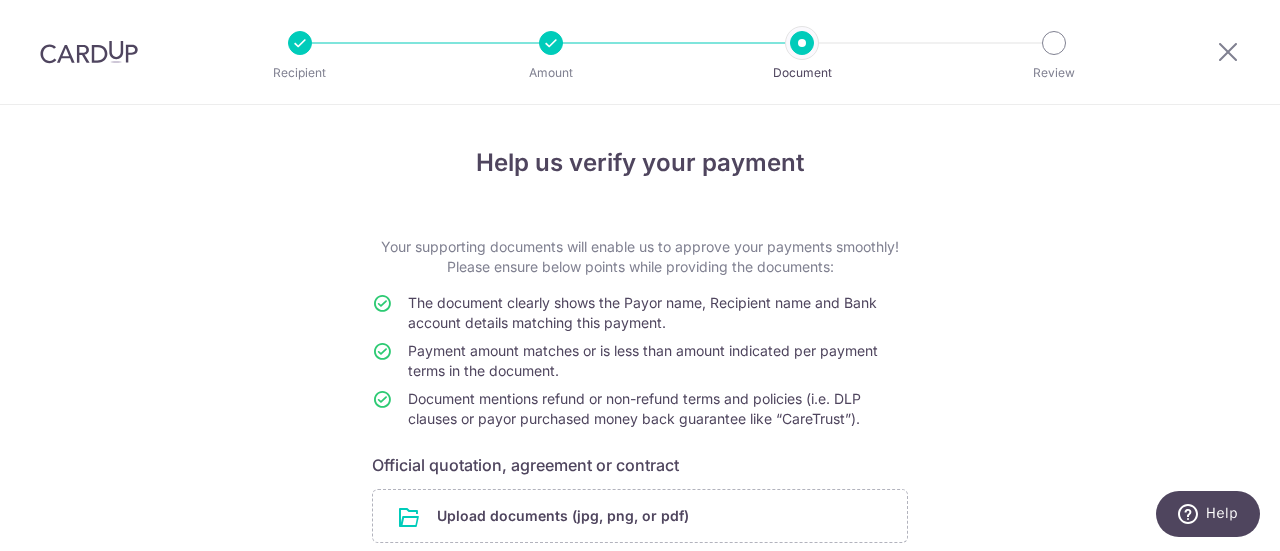 click on "Amount" at bounding box center [437, 43] 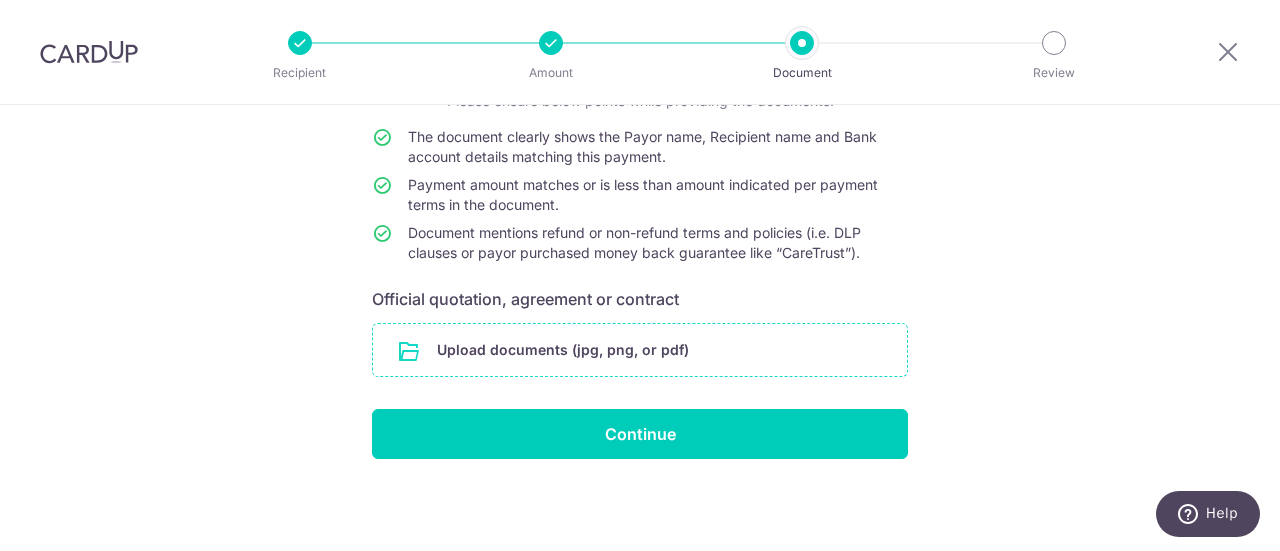 click at bounding box center [640, 350] 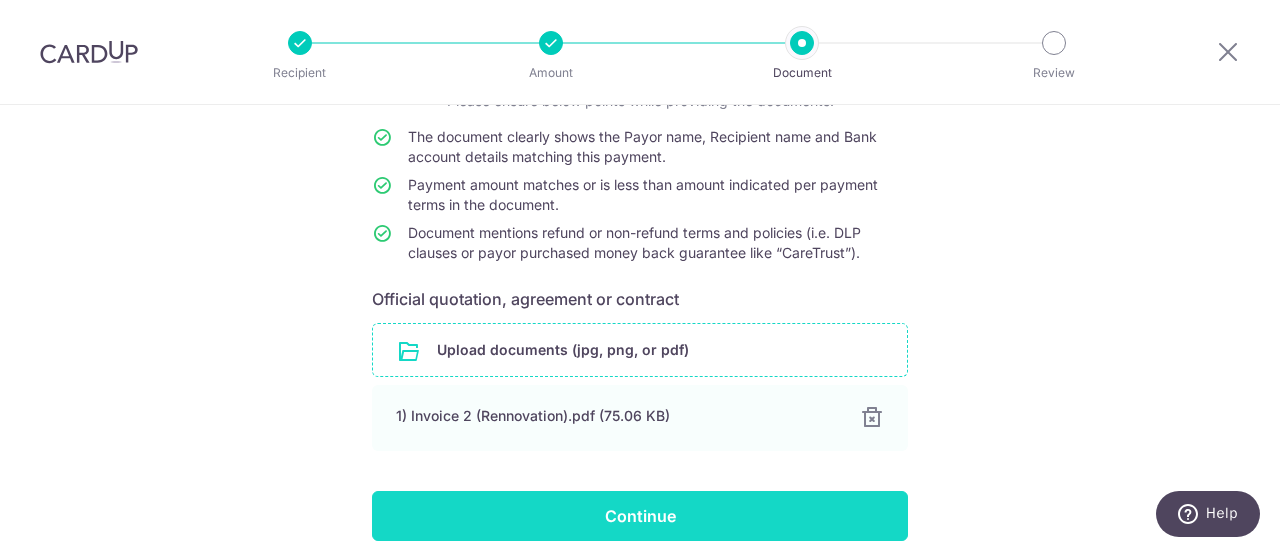 click on "Continue" at bounding box center [640, 516] 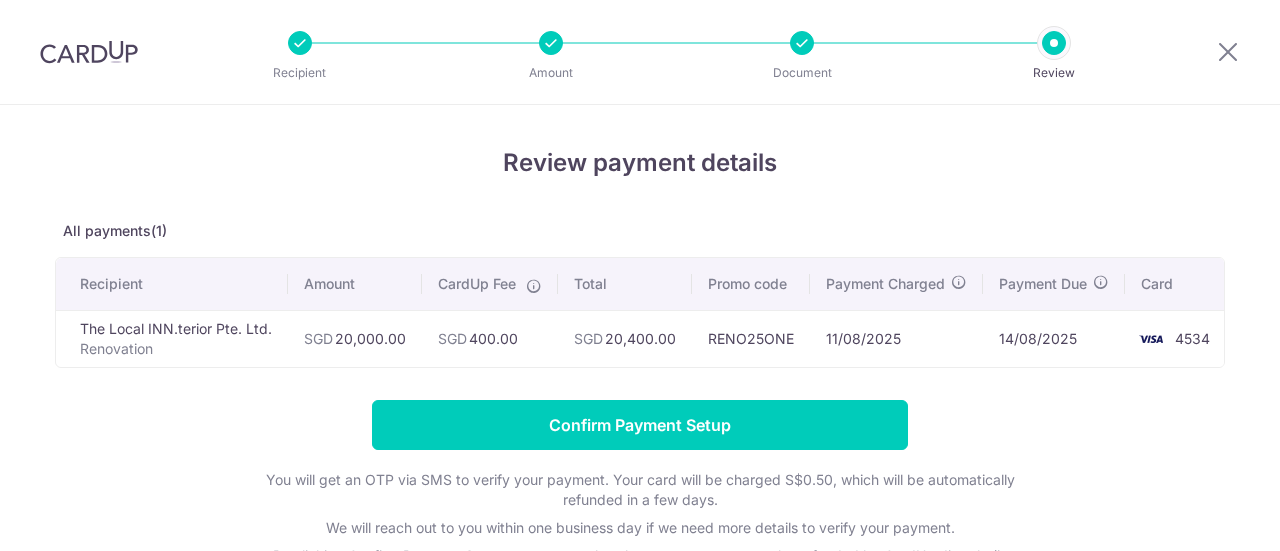 scroll, scrollTop: 0, scrollLeft: 0, axis: both 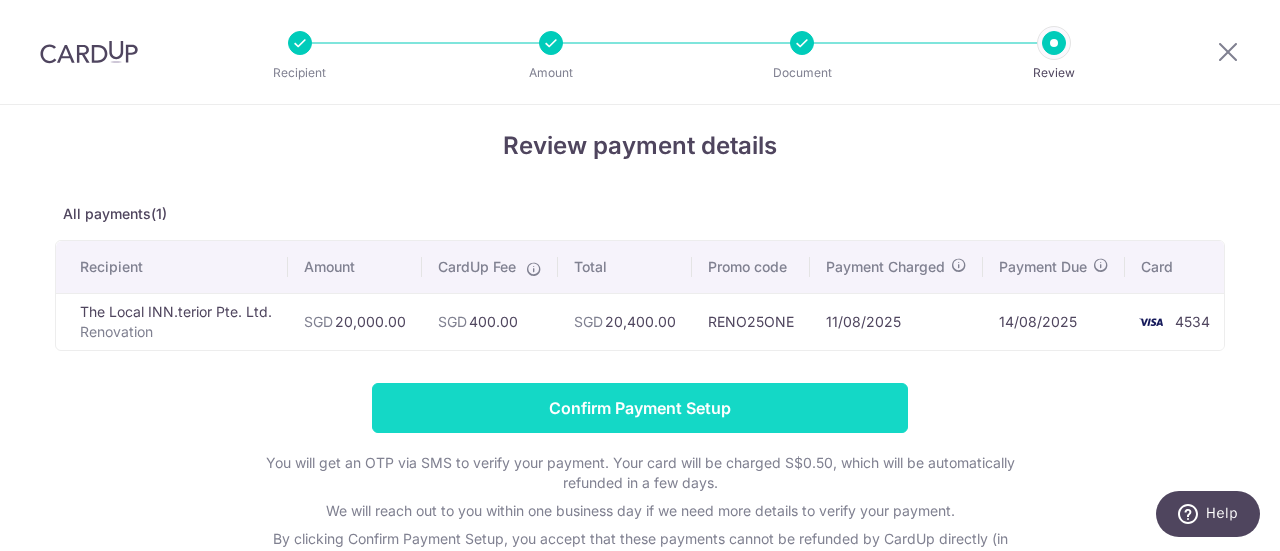 click on "Confirm Payment Setup" at bounding box center [640, 408] 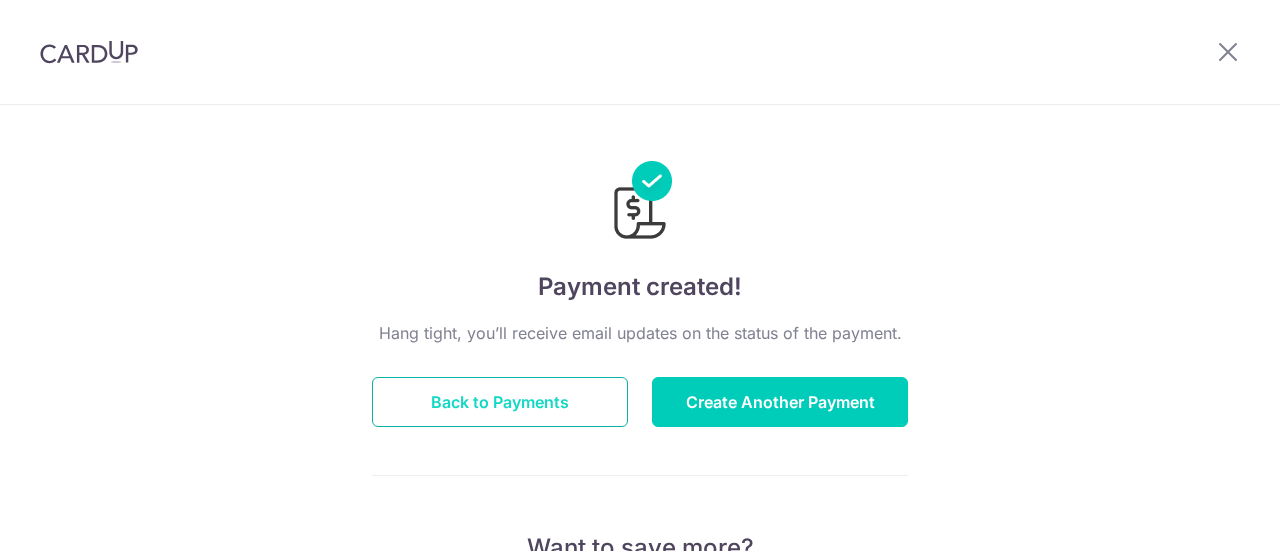 scroll, scrollTop: 0, scrollLeft: 0, axis: both 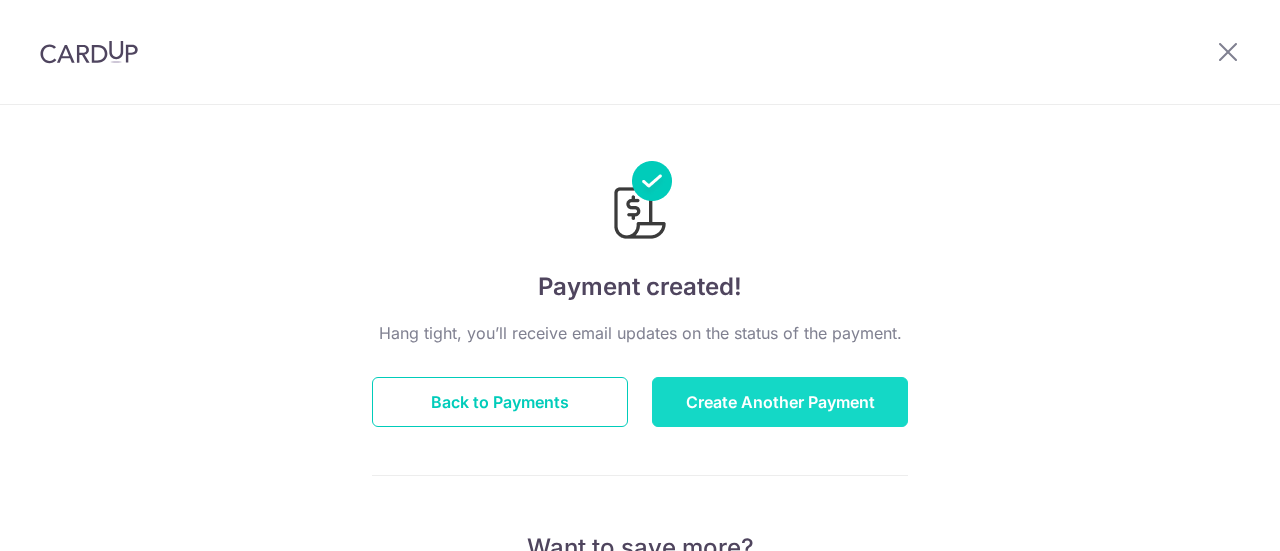 click on "Create Another Payment" at bounding box center [780, 402] 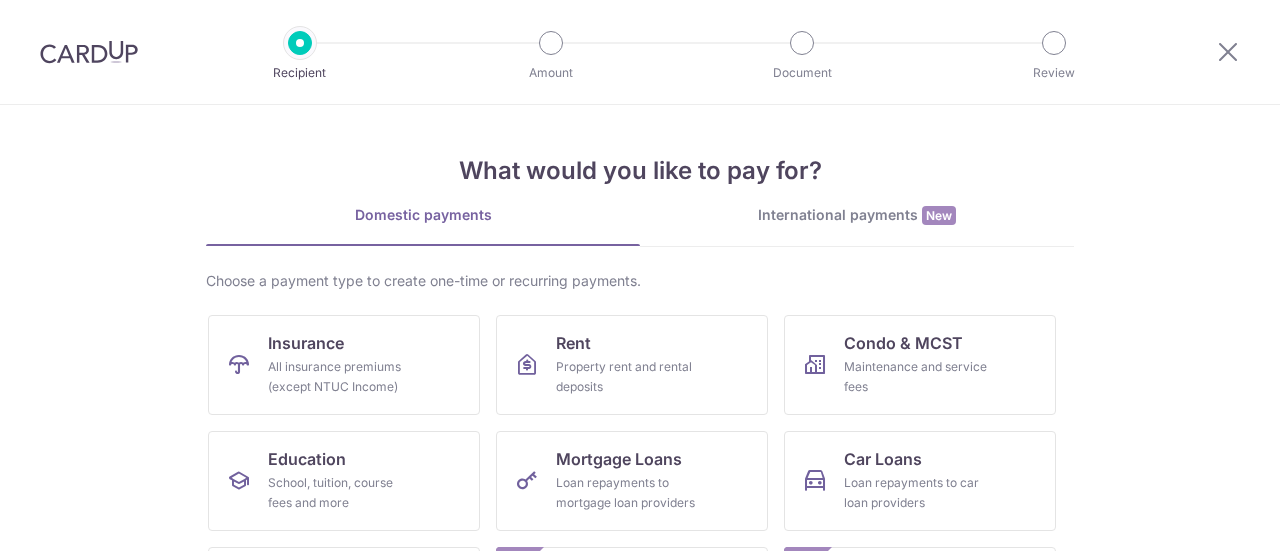 scroll, scrollTop: 0, scrollLeft: 0, axis: both 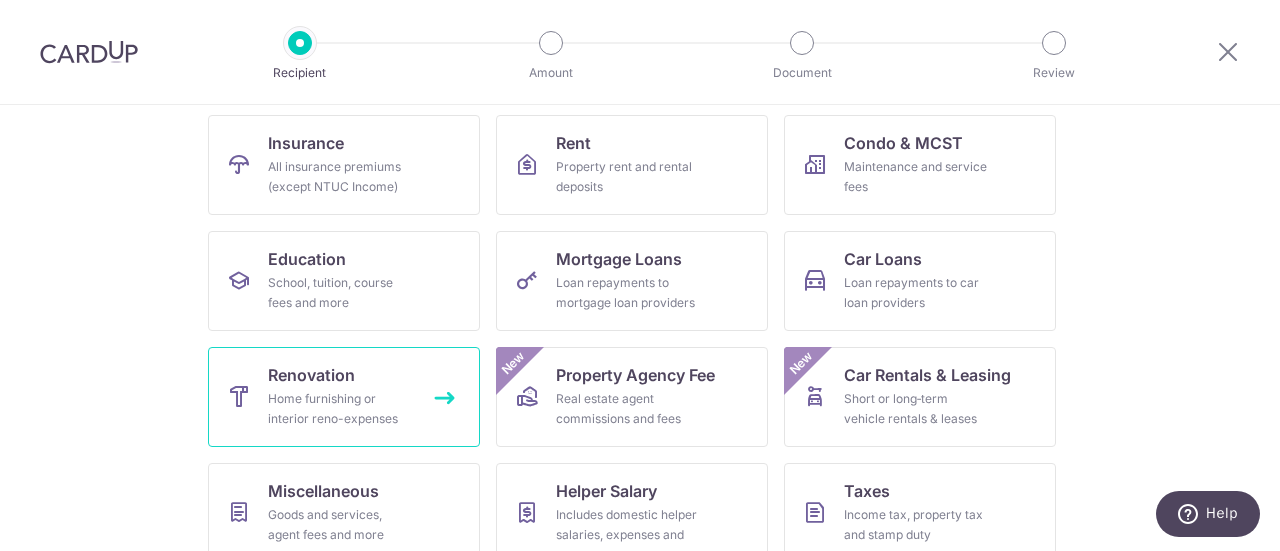 click on "Home furnishing or interior reno-expenses" at bounding box center (340, 409) 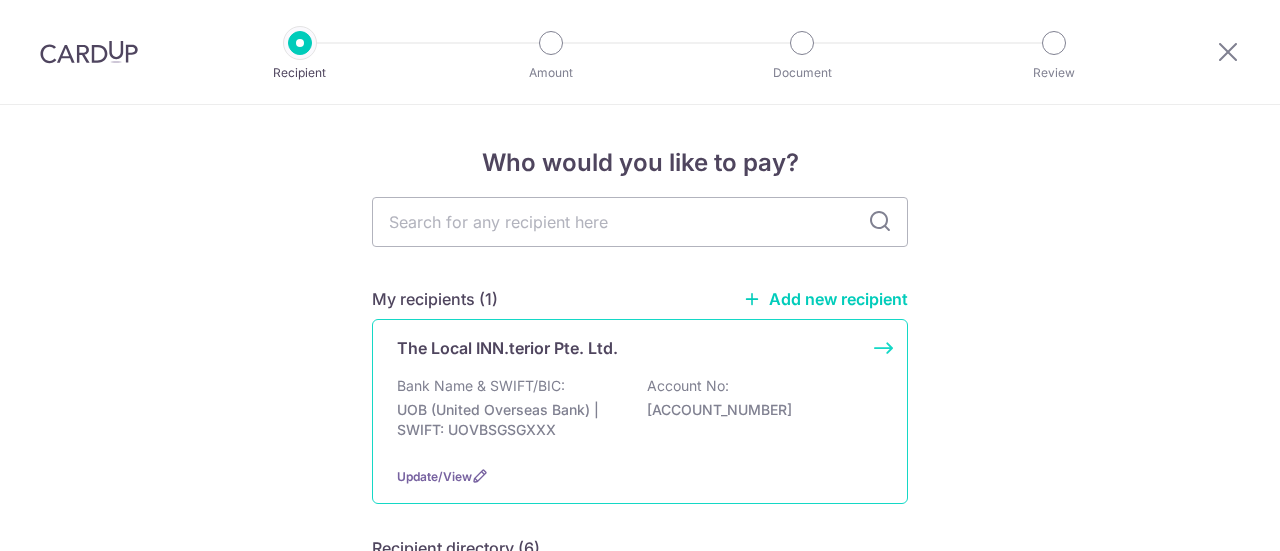 scroll, scrollTop: 0, scrollLeft: 0, axis: both 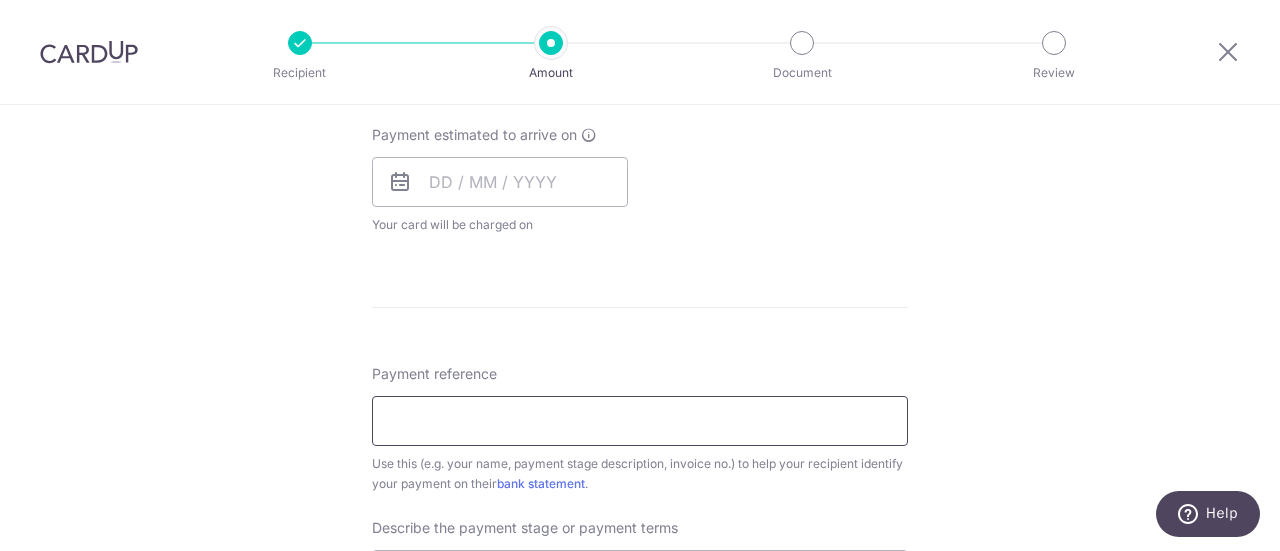 click on "Payment reference" at bounding box center [640, 421] 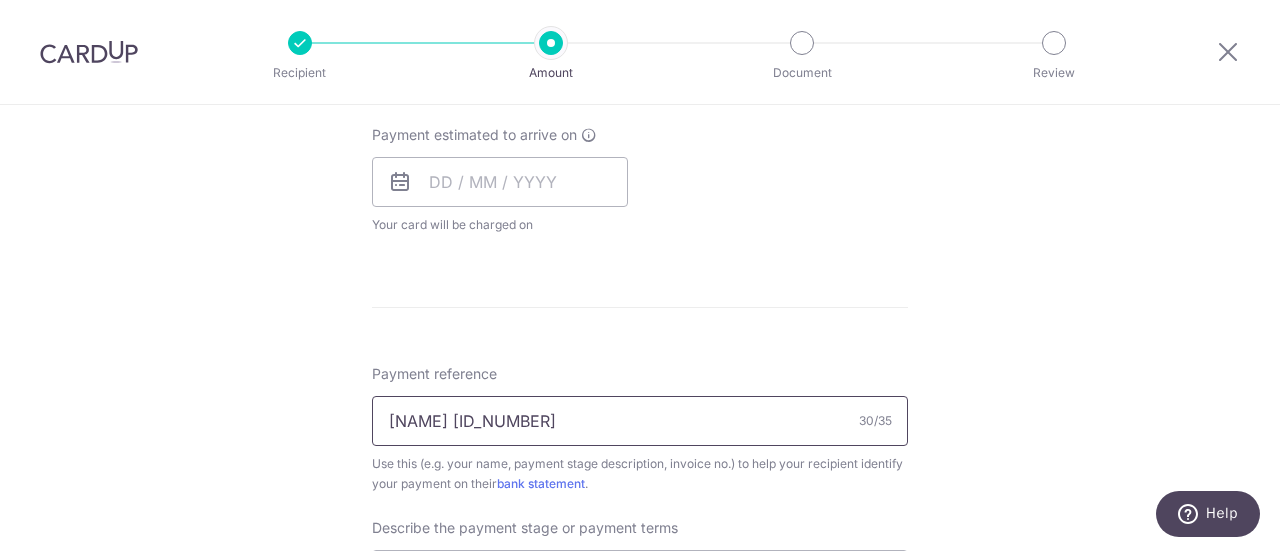 type on "Emmanuel Faith S1-TM-050125-IG" 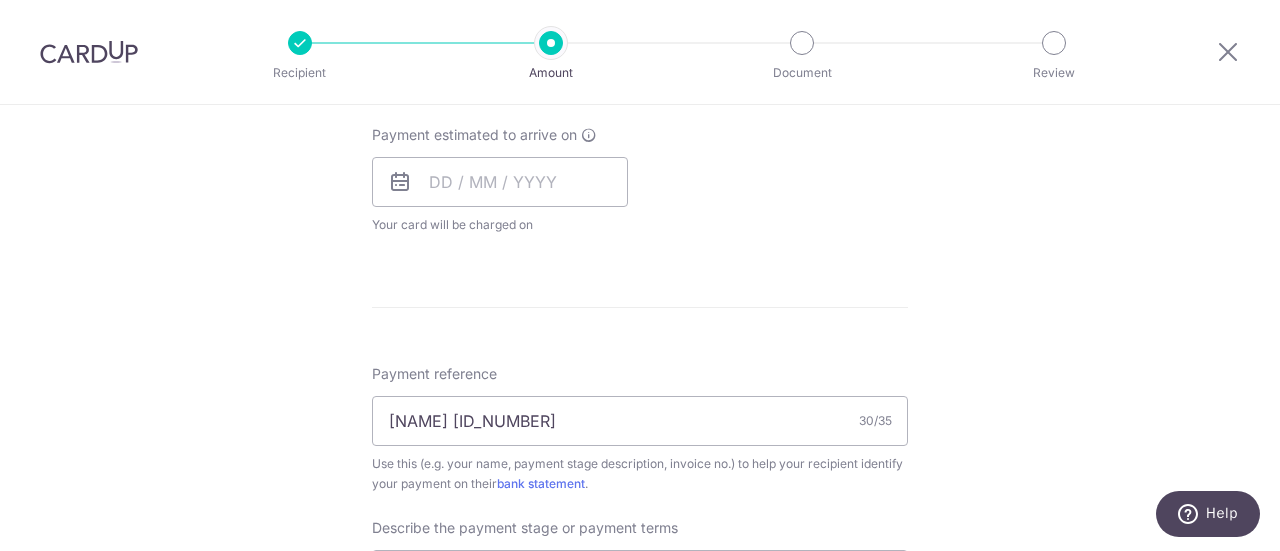 click on "Tell us more about your payment
Enter payment amount
SGD
Select Card
Select option
Add credit card
Your Cards
**** 4534
**** 8661
Secure 256-bit SSL
Text
New card details
Card
Secure 256-bit SSL" at bounding box center (640, 176) 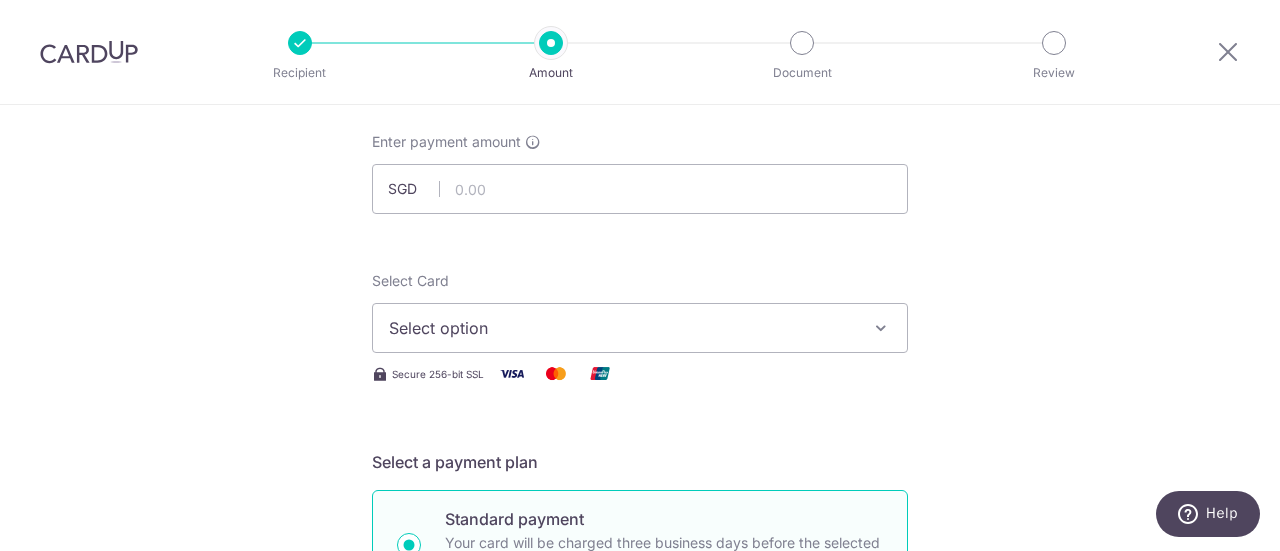 scroll, scrollTop: 0, scrollLeft: 0, axis: both 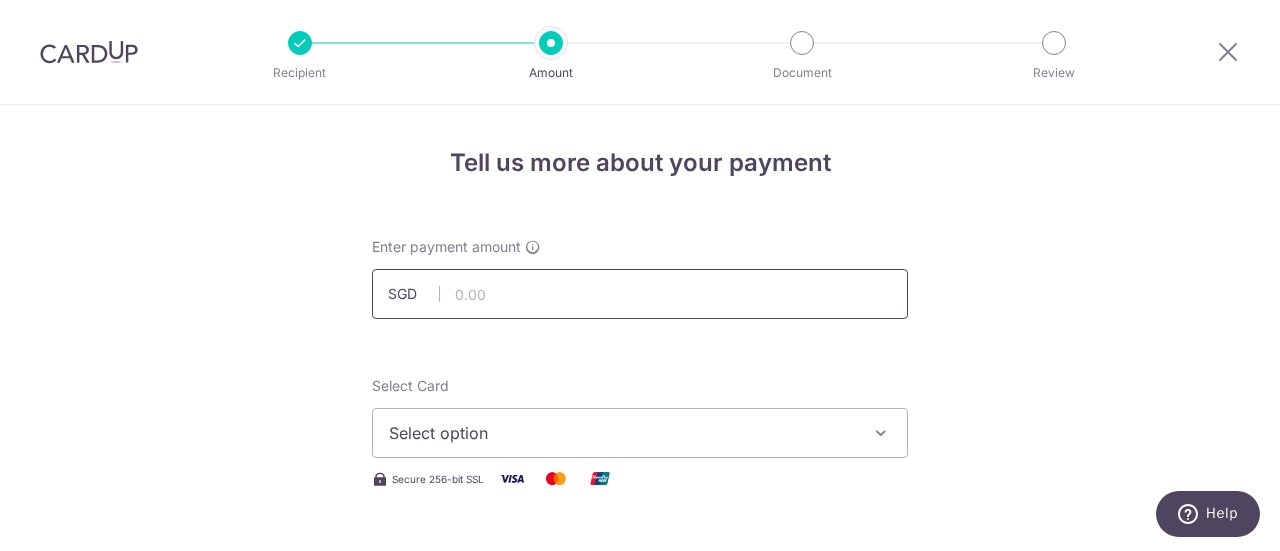 click at bounding box center [640, 294] 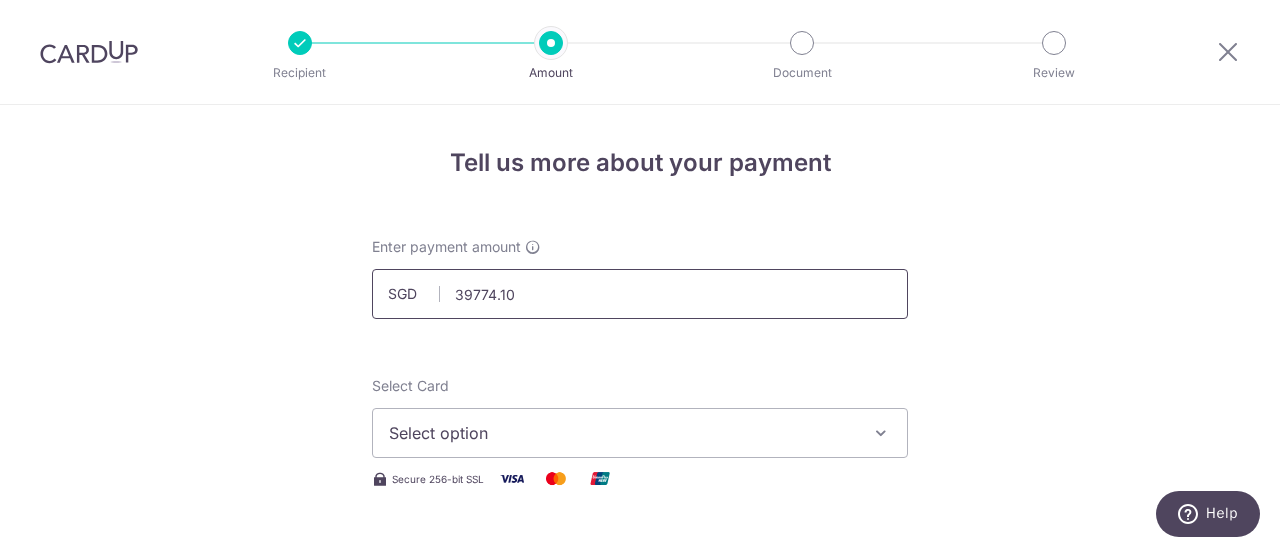 click on "39774.10" at bounding box center (640, 294) 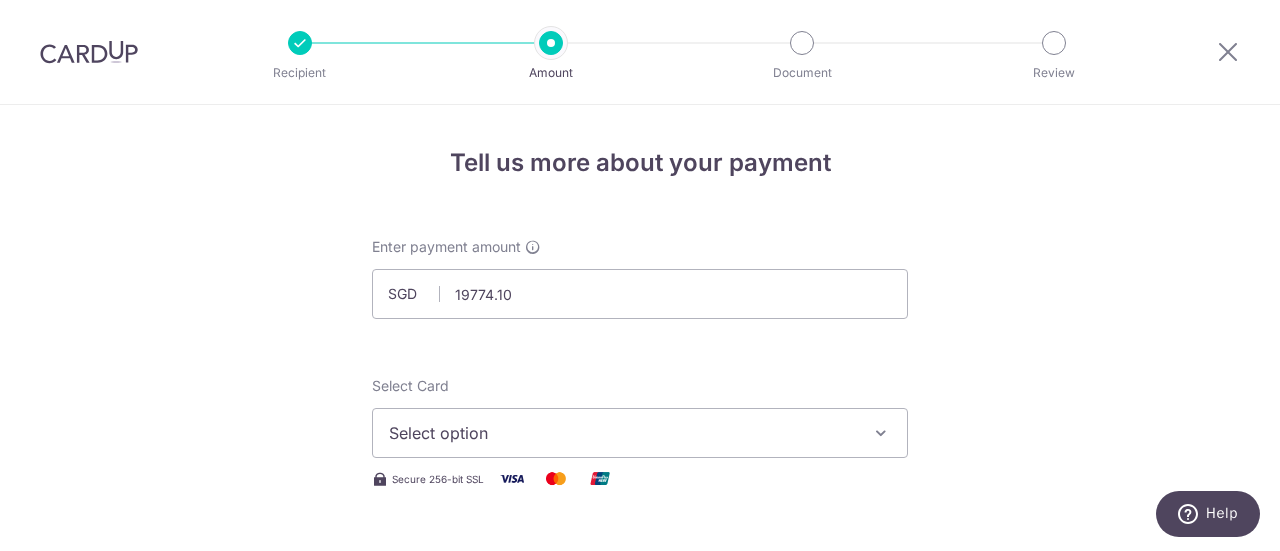 click on "Select option" at bounding box center [640, 433] 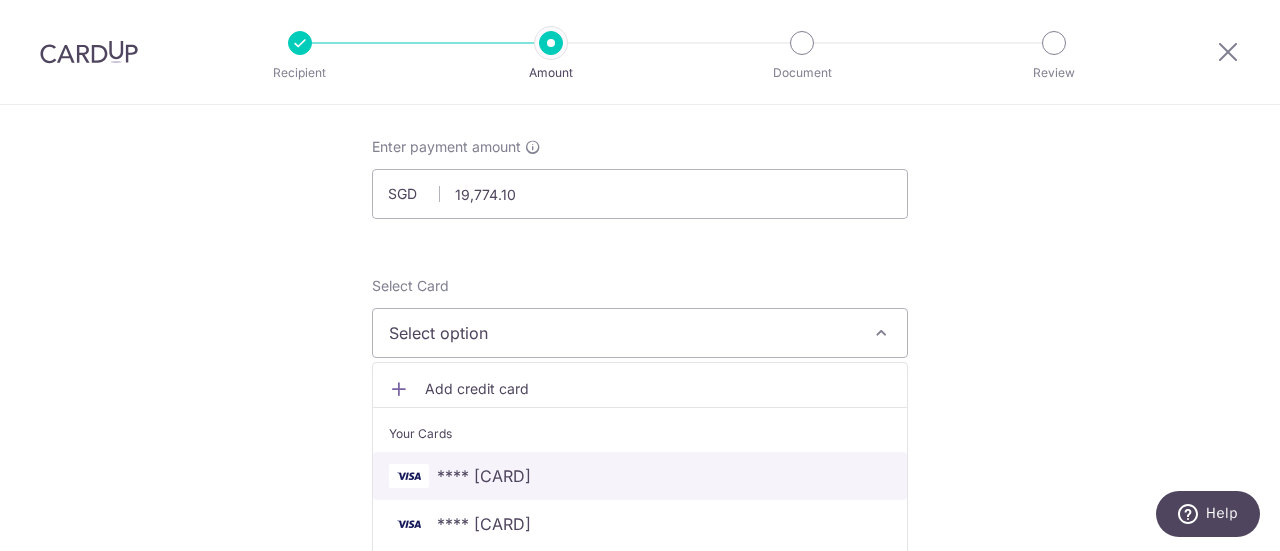 click on "**** 4534" at bounding box center (640, 476) 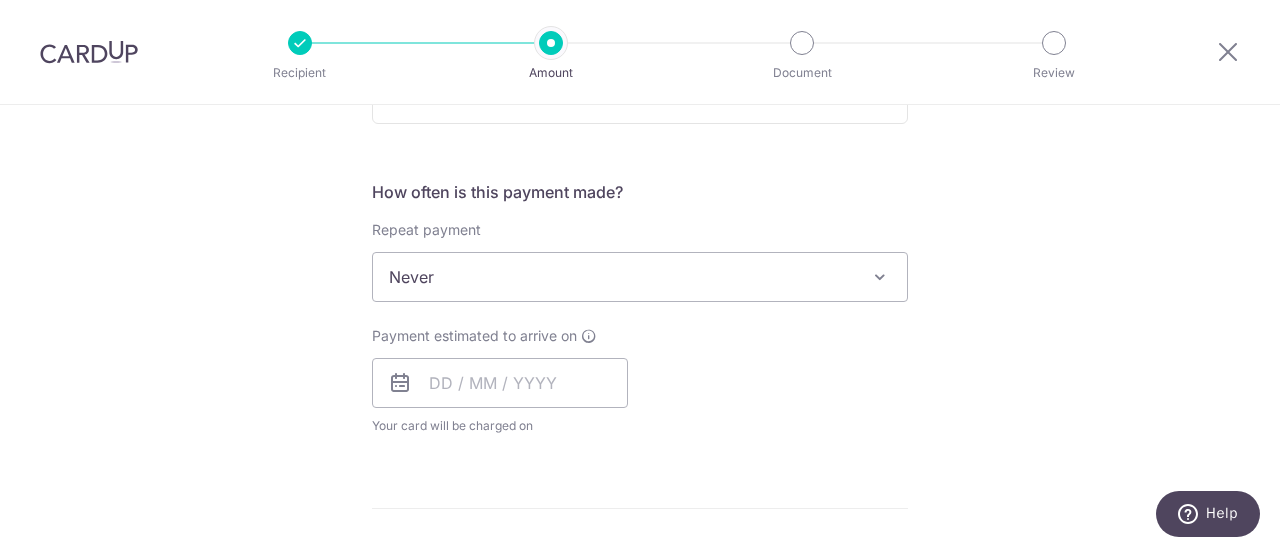 scroll, scrollTop: 700, scrollLeft: 0, axis: vertical 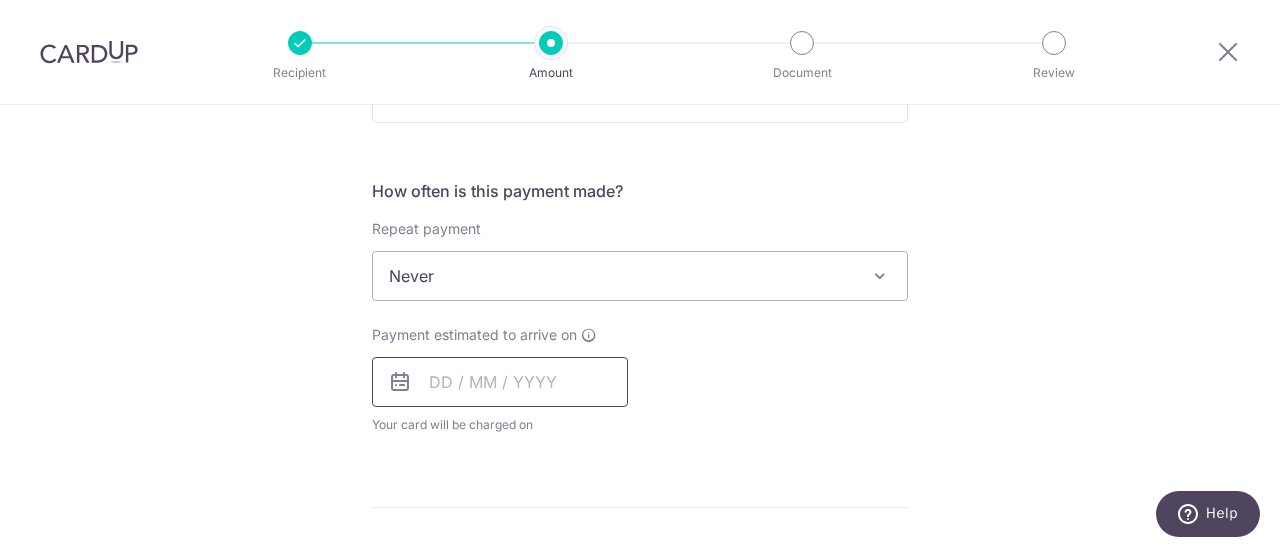 click at bounding box center (500, 382) 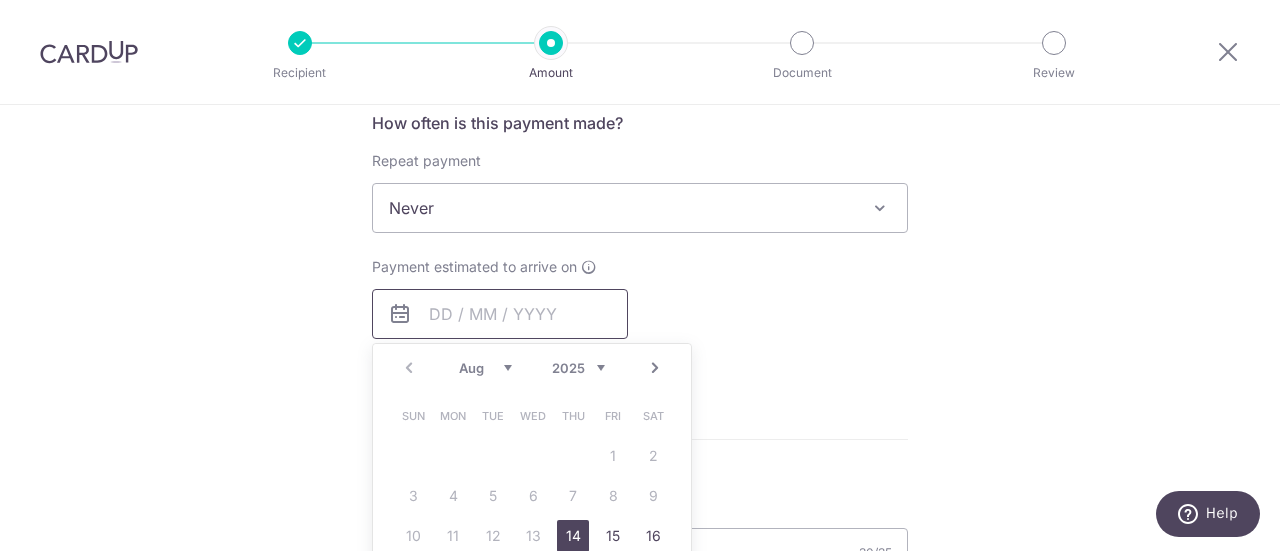 scroll, scrollTop: 800, scrollLeft: 0, axis: vertical 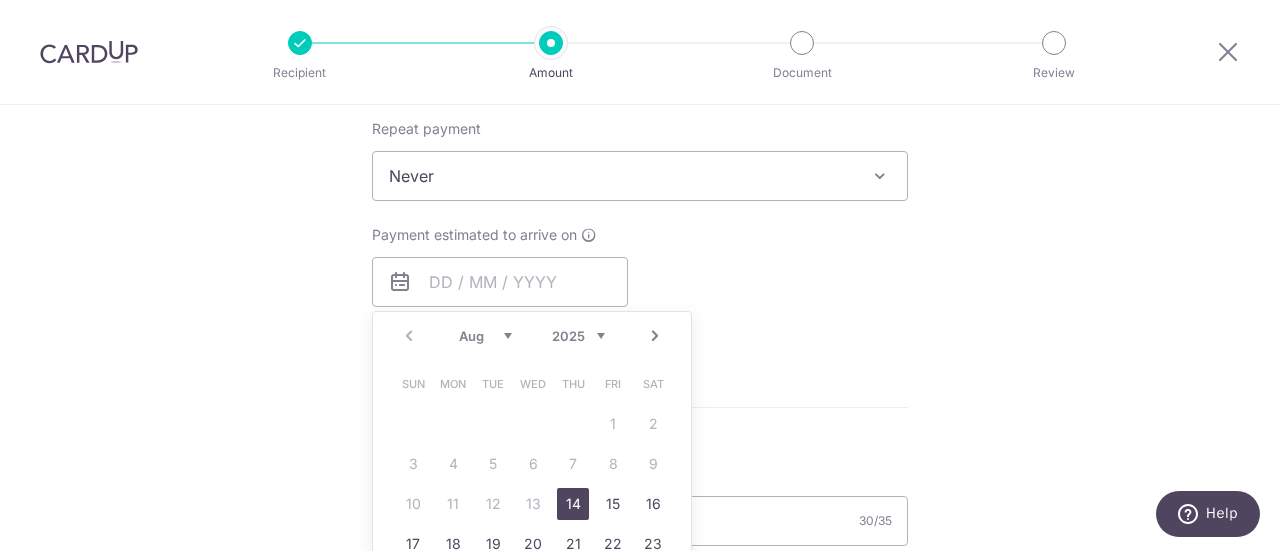click on "14" at bounding box center (573, 504) 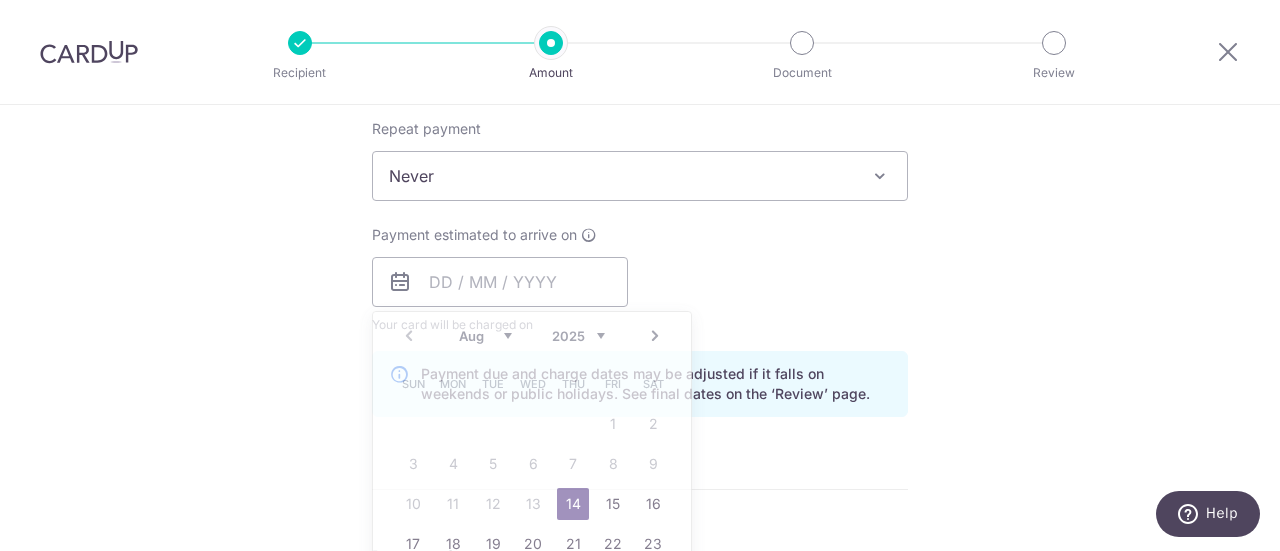 type on "14/08/2025" 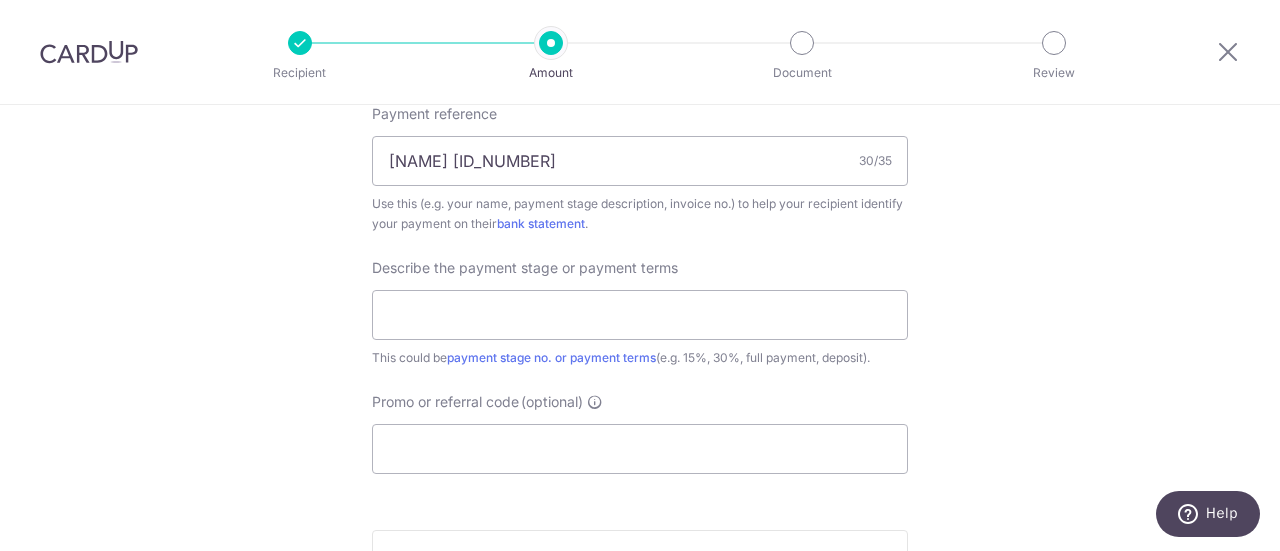 scroll, scrollTop: 1300, scrollLeft: 0, axis: vertical 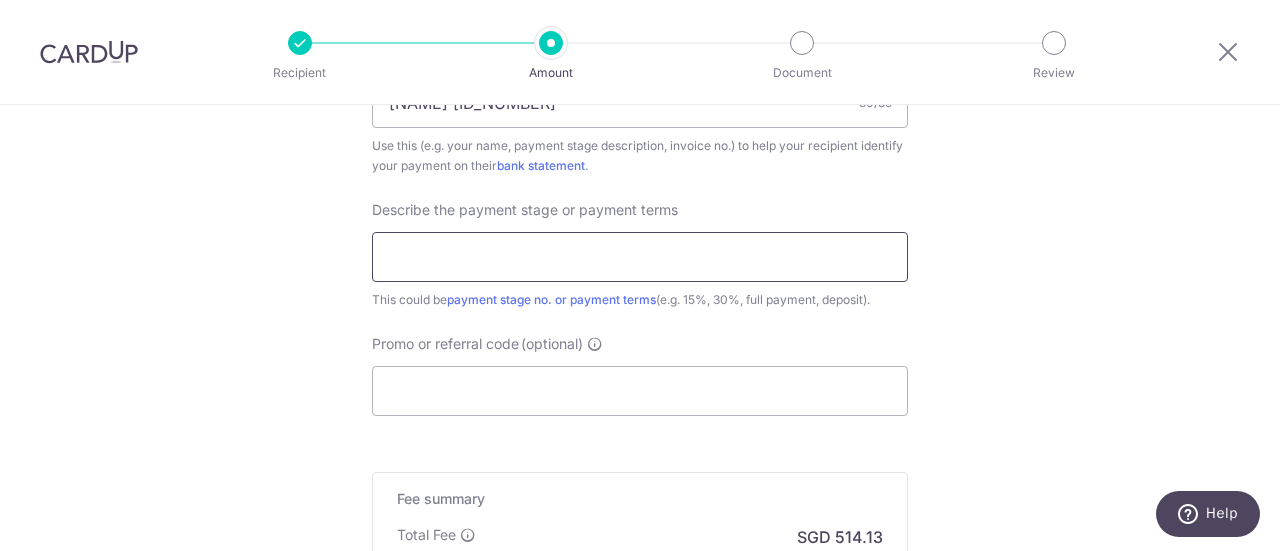 click at bounding box center (640, 257) 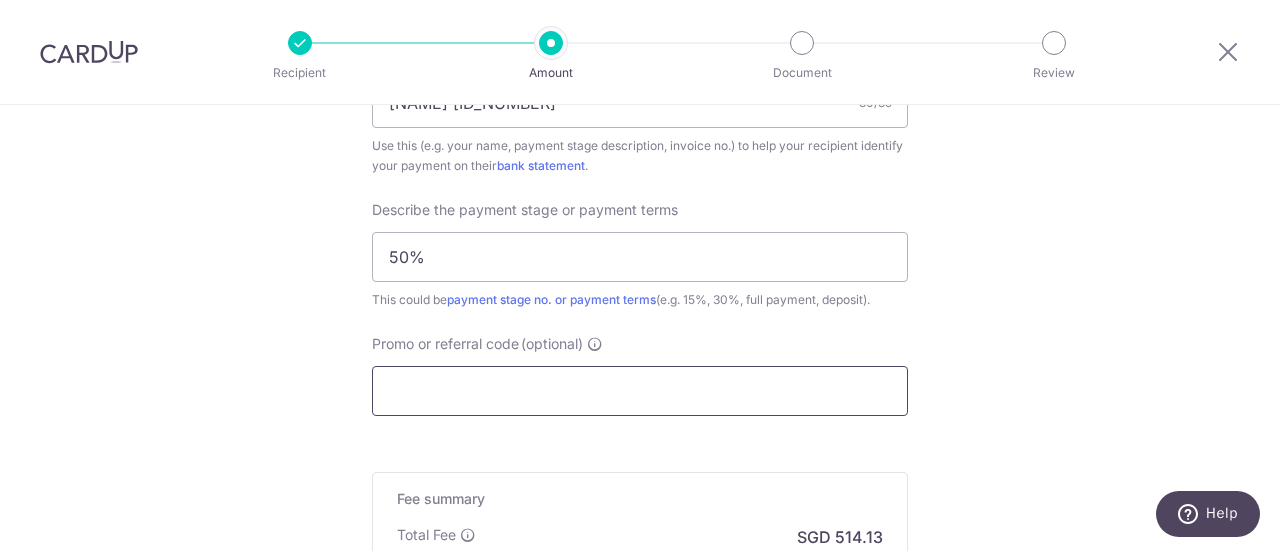 drag, startPoint x: 608, startPoint y: 271, endPoint x: 541, endPoint y: 380, distance: 127.9453 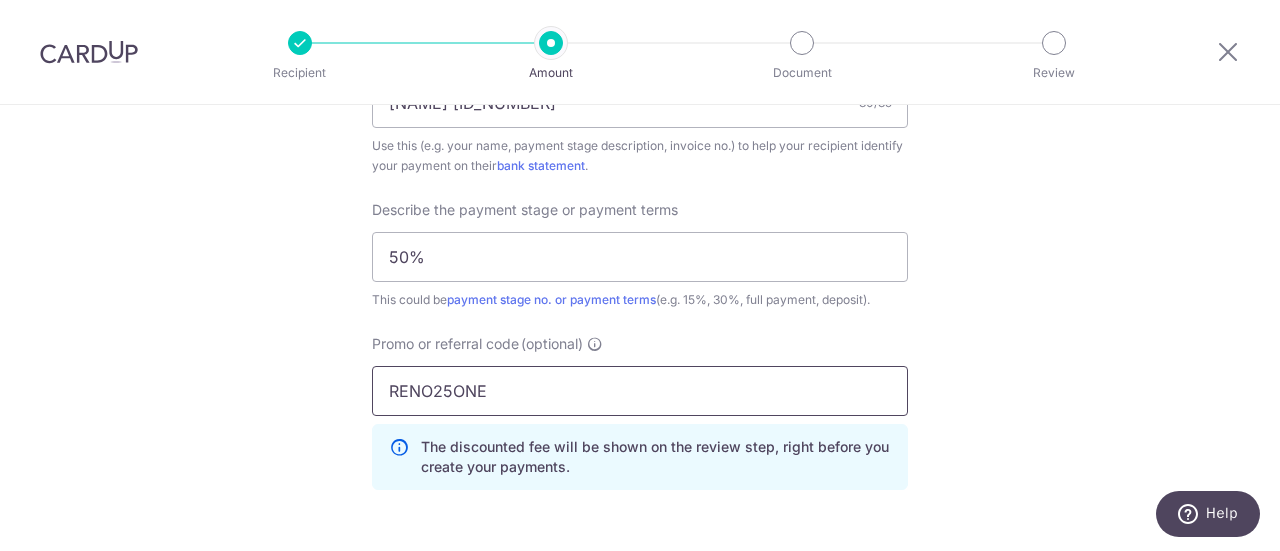 click on "RENO25ONE" at bounding box center (640, 391) 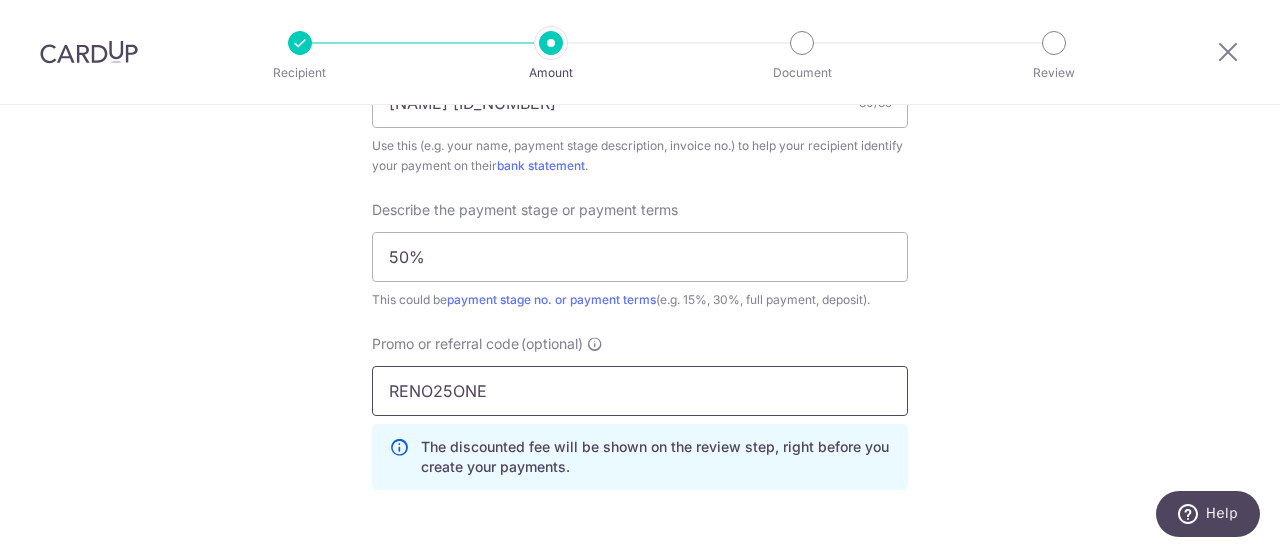 type on "RENO25ONE" 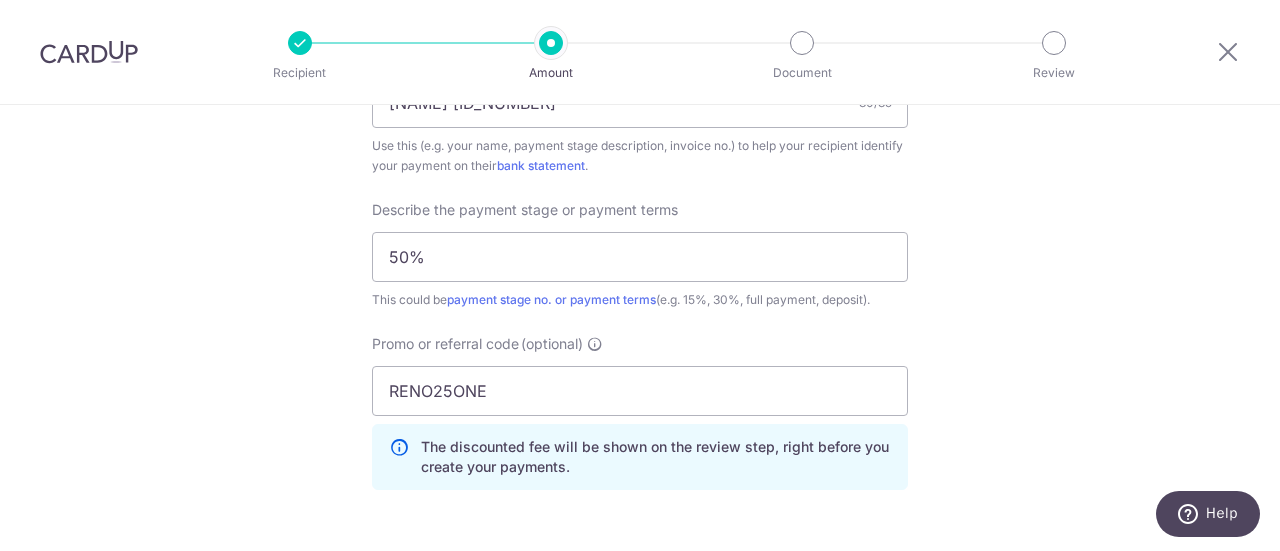 click on "Tell us more about your payment
Enter payment amount
SGD
19,774.10
19774.10
Select Card
**** 4534
Add credit card
Your Cards
**** 4534
**** 8661
Secure 256-bit SSL
Text
New card details
Card
Secure 256-bit SSL" at bounding box center (640, -138) 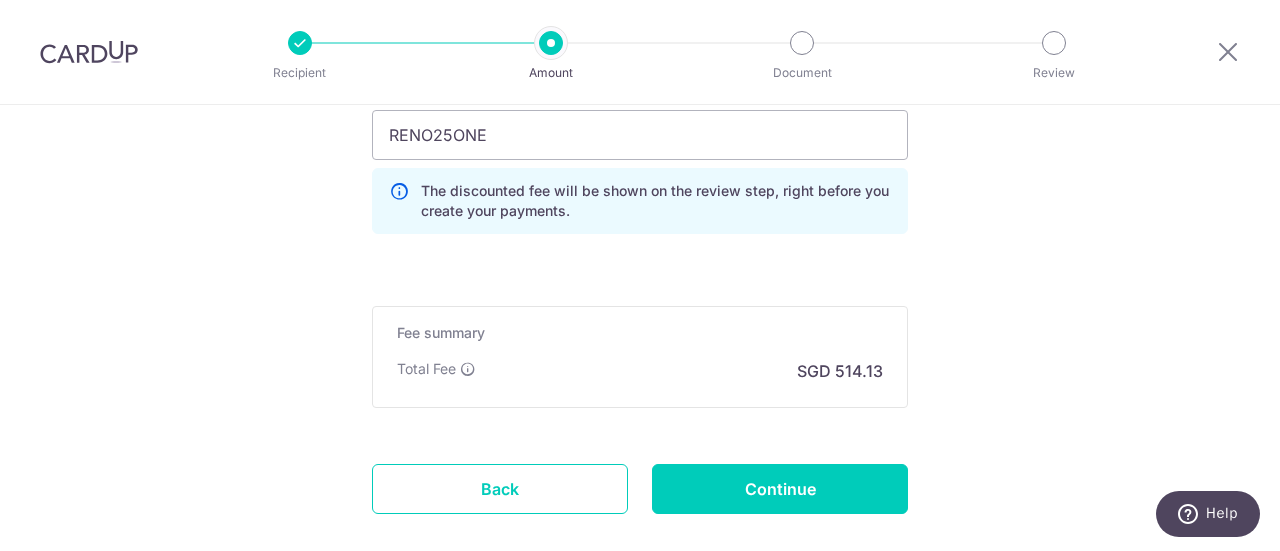 scroll, scrollTop: 1600, scrollLeft: 0, axis: vertical 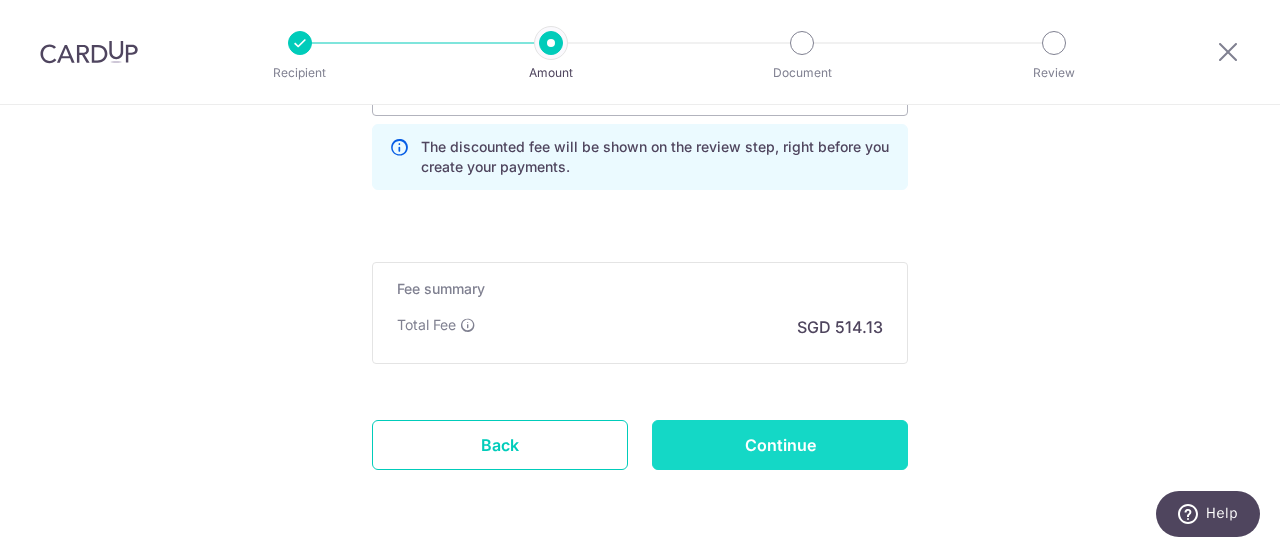 click on "Continue" at bounding box center (780, 445) 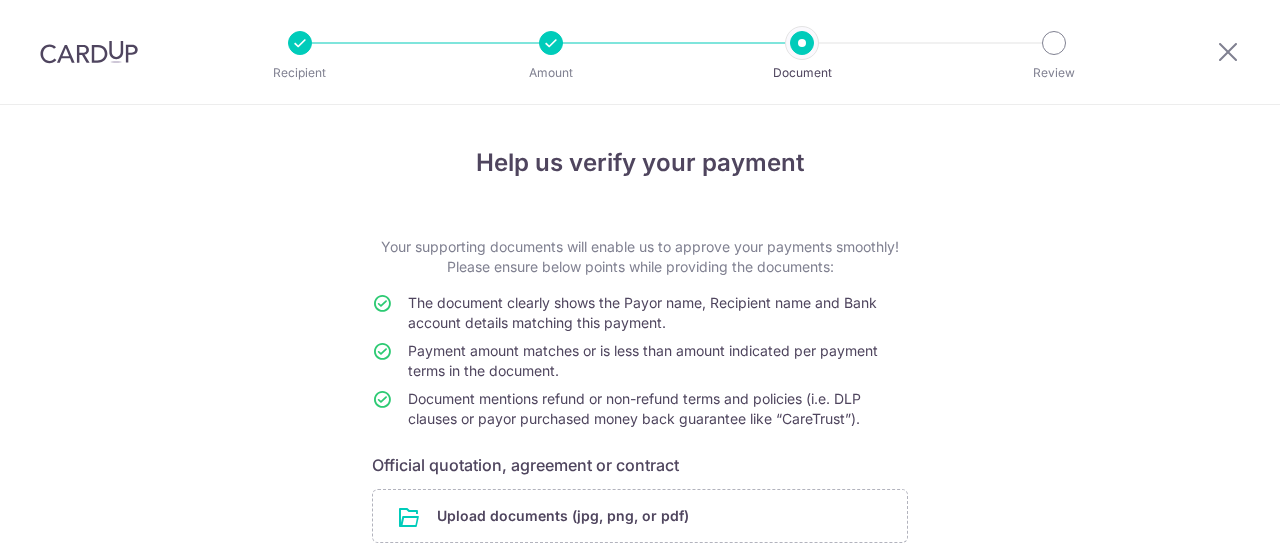 scroll, scrollTop: 0, scrollLeft: 0, axis: both 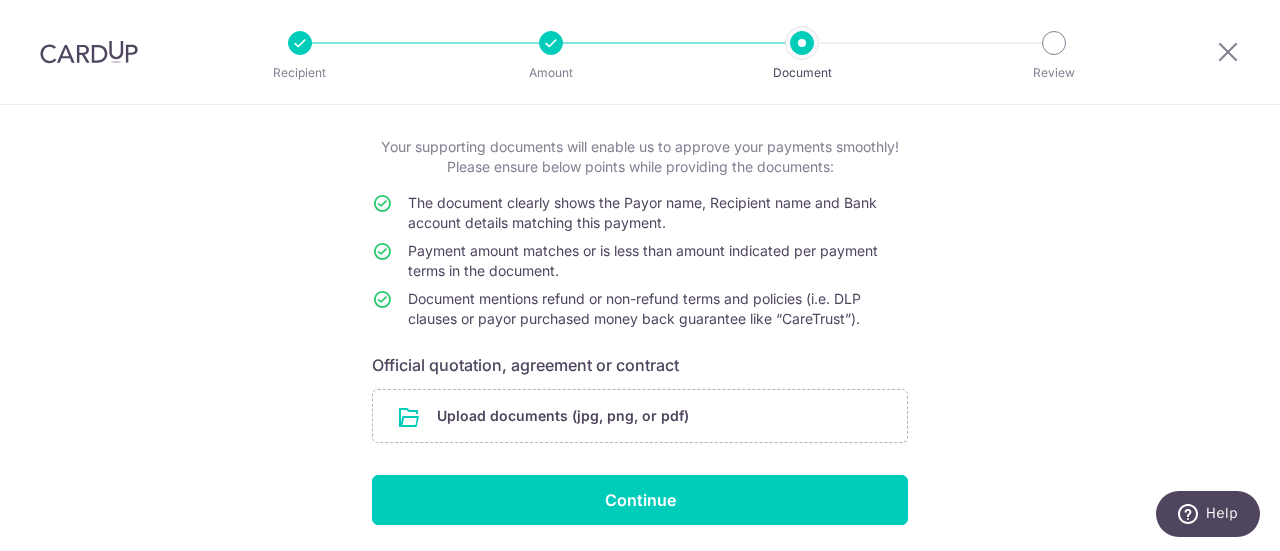 click on "Your supporting documents will enable us to approve your payments smoothly!  Please ensure below points while providing the documents:
The document clearly shows the Payor name, Recipient name and Bank account details matching this payment.
Payment amount matches or is less than amount indicated per payment terms in the document.
Document mentions refund or non-refund terms and policies (i.e. DLP clauses or payor purchased money back guarantee like “CareTrust”).
Official quotation, agreement or contract
Upload documents (jpg, png, or pdf)
Continue" at bounding box center (640, 331) 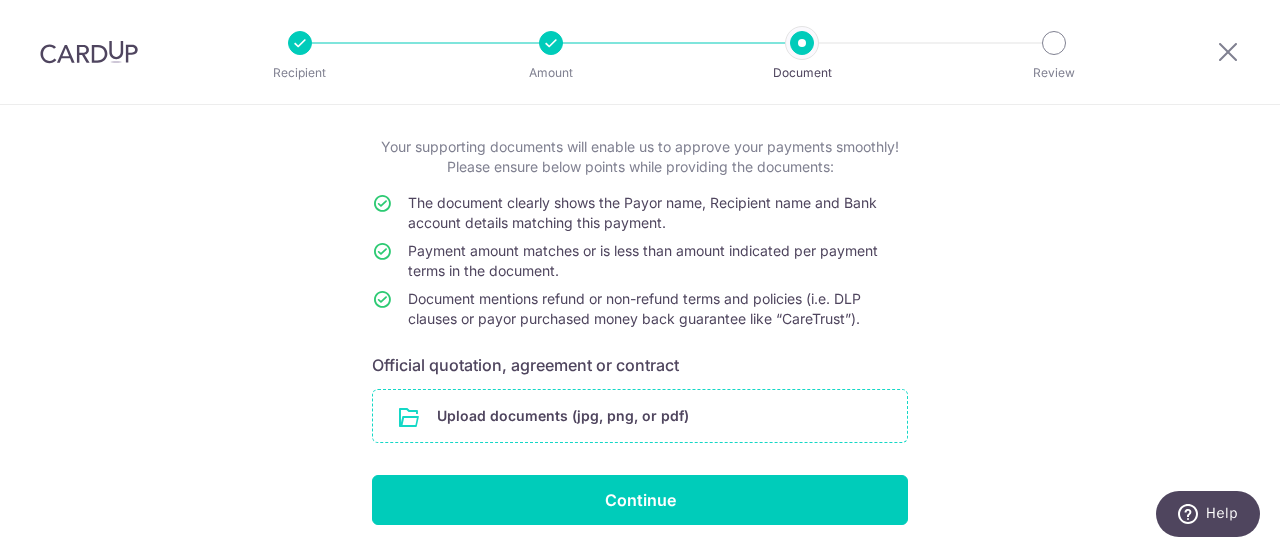 click at bounding box center (640, 416) 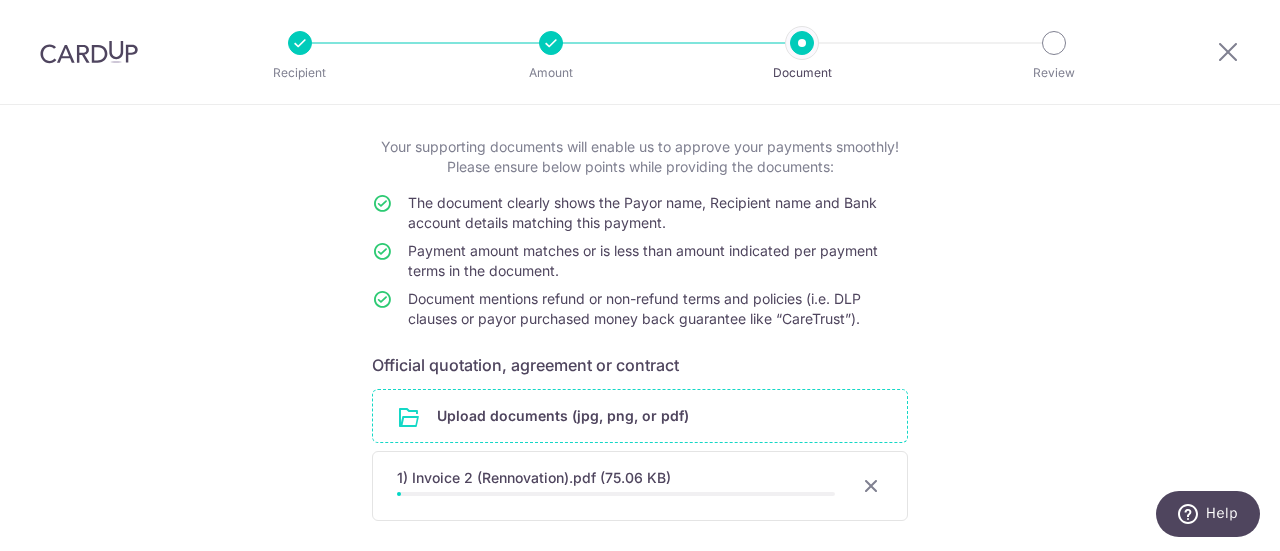 click on "1) Invoice 2 (Rennovation).pdf (75.06 KB) Cancel Done Download" at bounding box center [640, 486] 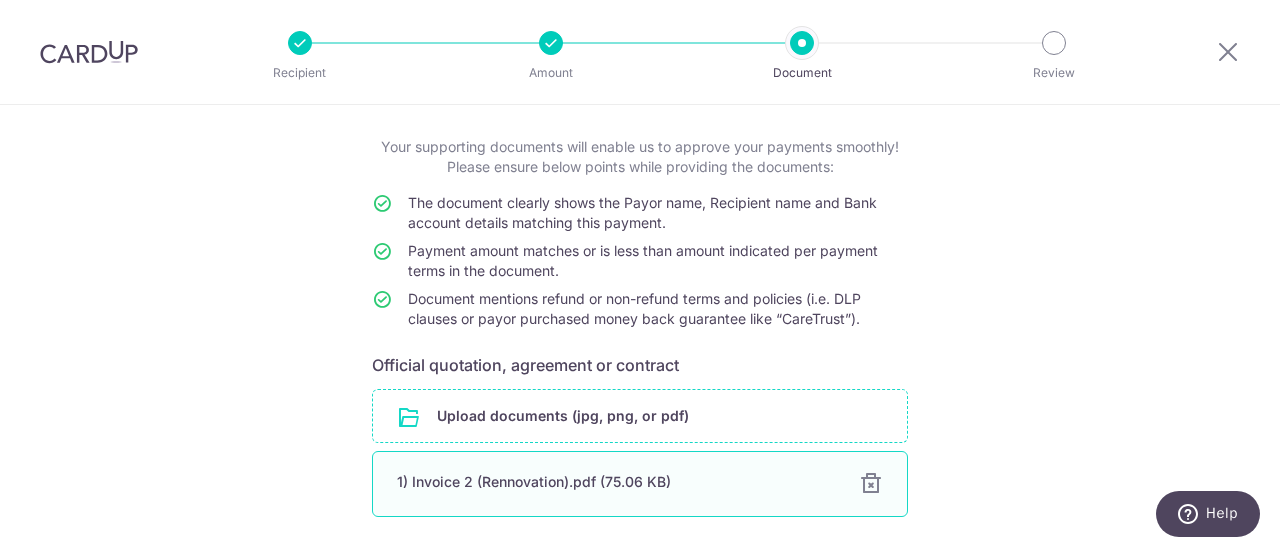 scroll, scrollTop: 200, scrollLeft: 0, axis: vertical 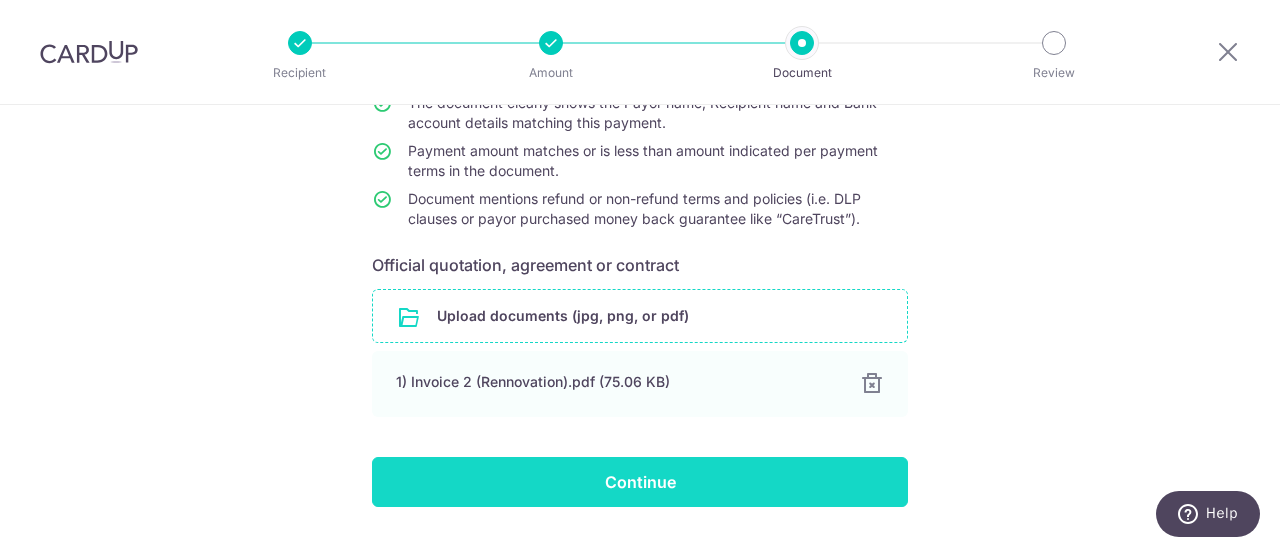 click on "Continue" at bounding box center (640, 482) 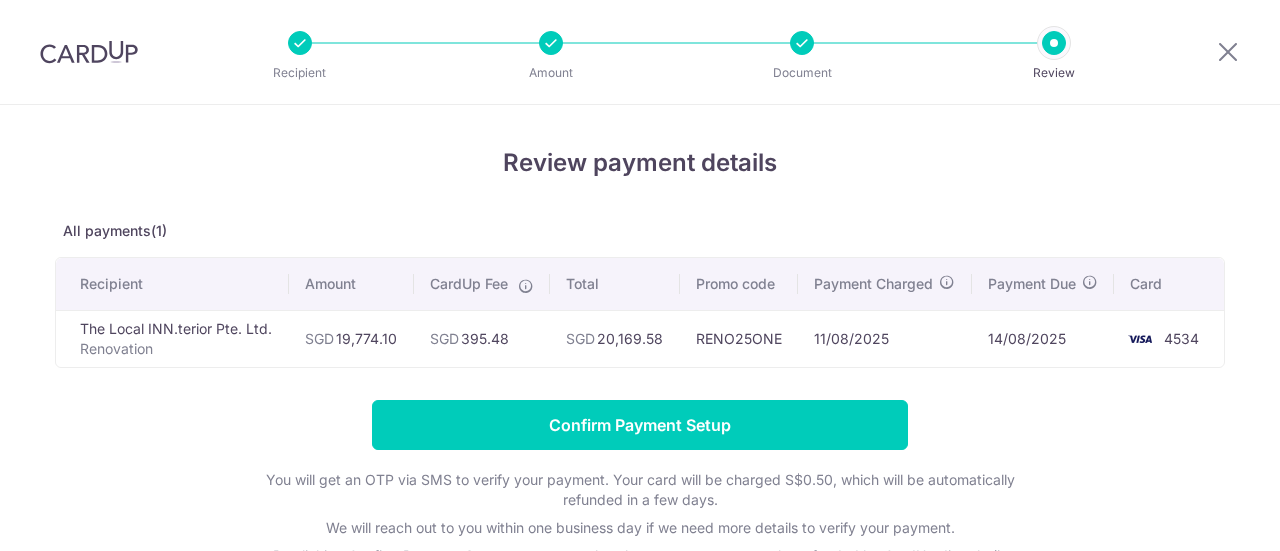 scroll, scrollTop: 0, scrollLeft: 0, axis: both 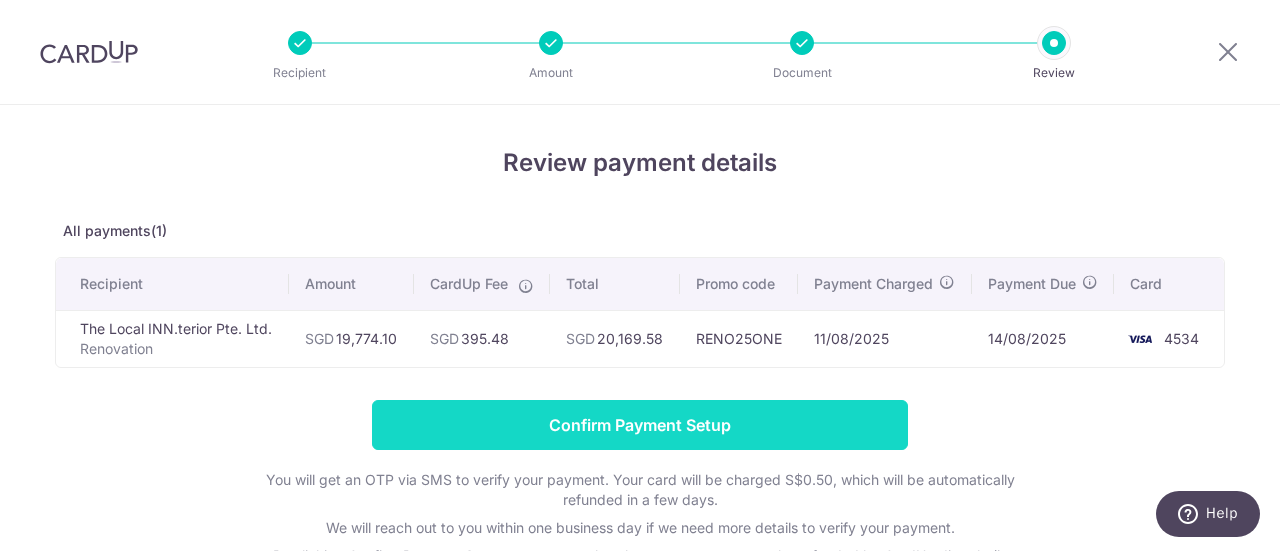 click on "Confirm Payment Setup" at bounding box center (640, 425) 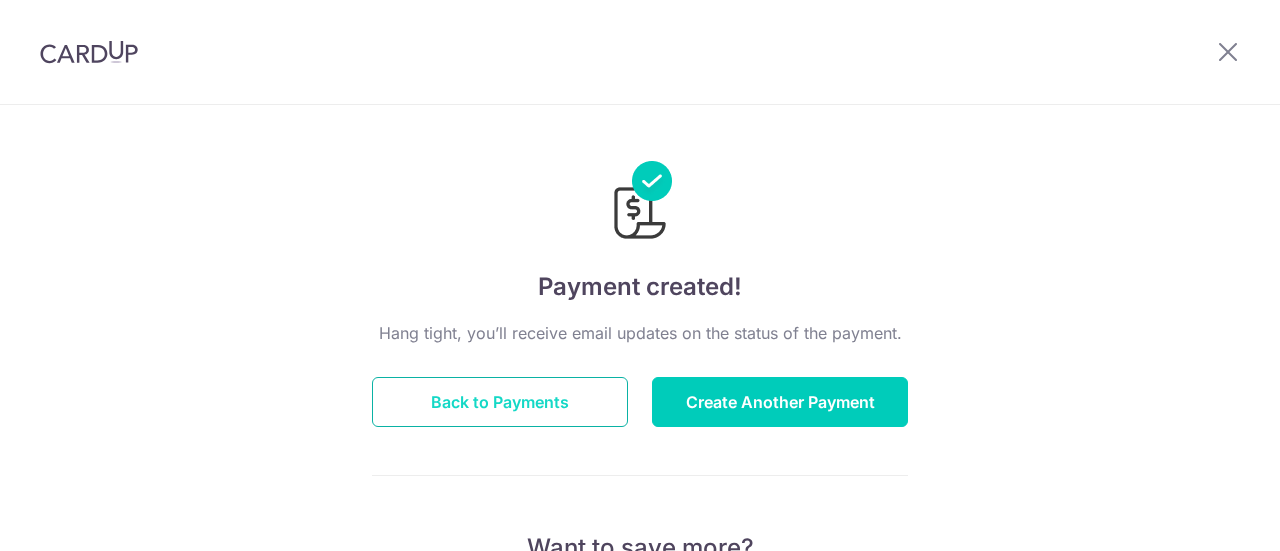 scroll, scrollTop: 0, scrollLeft: 0, axis: both 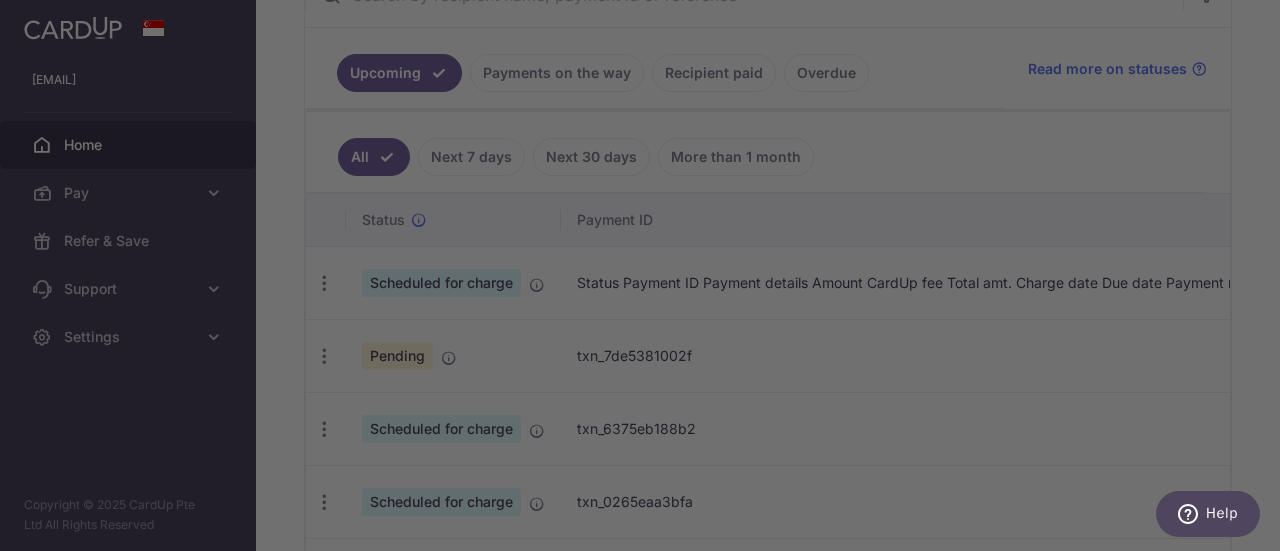 click at bounding box center (646, 278) 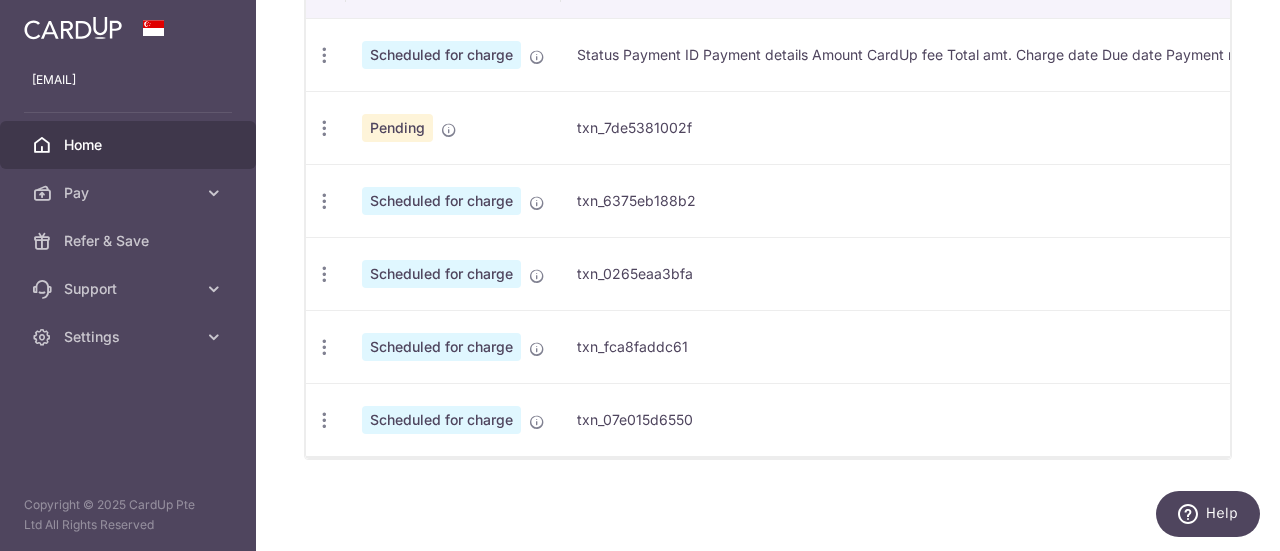 scroll, scrollTop: 656, scrollLeft: 0, axis: vertical 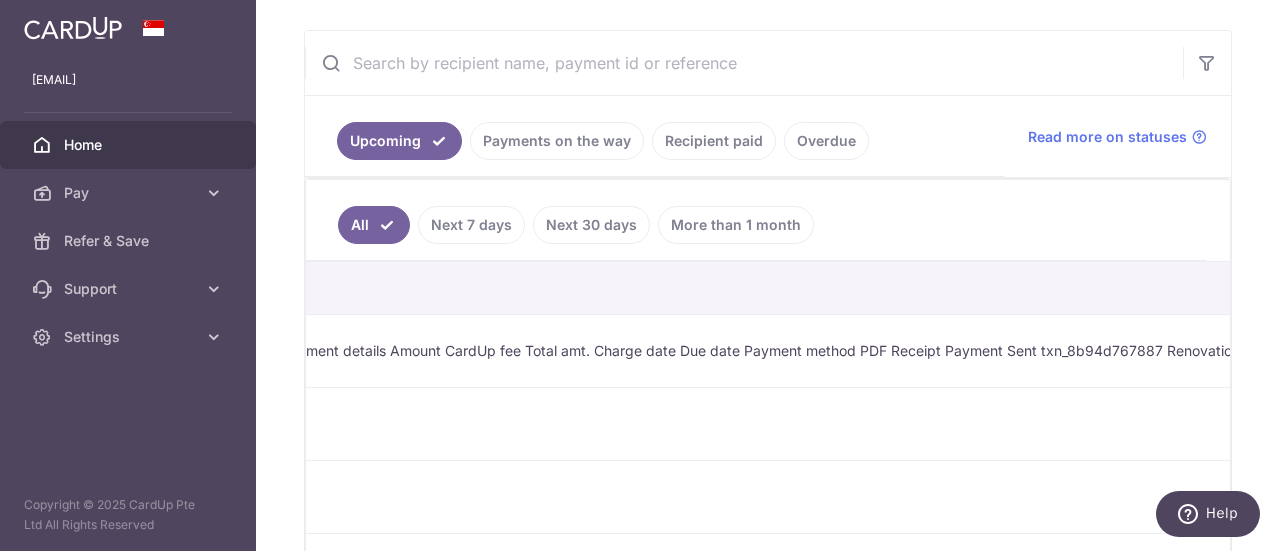 click on "Recipient paid" at bounding box center [714, 141] 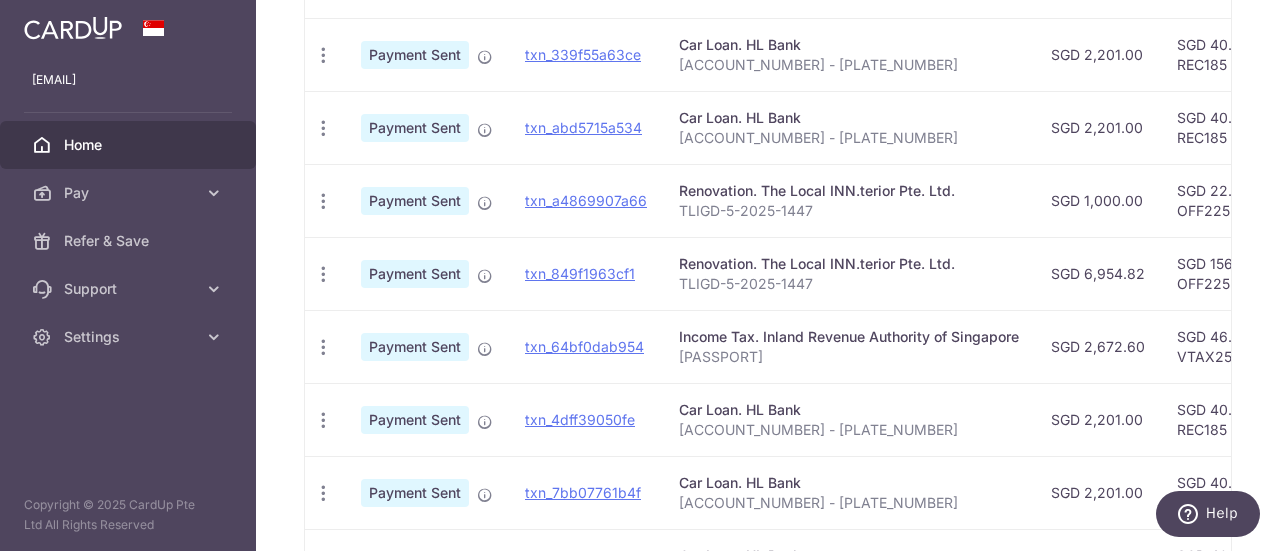 scroll, scrollTop: 856, scrollLeft: 0, axis: vertical 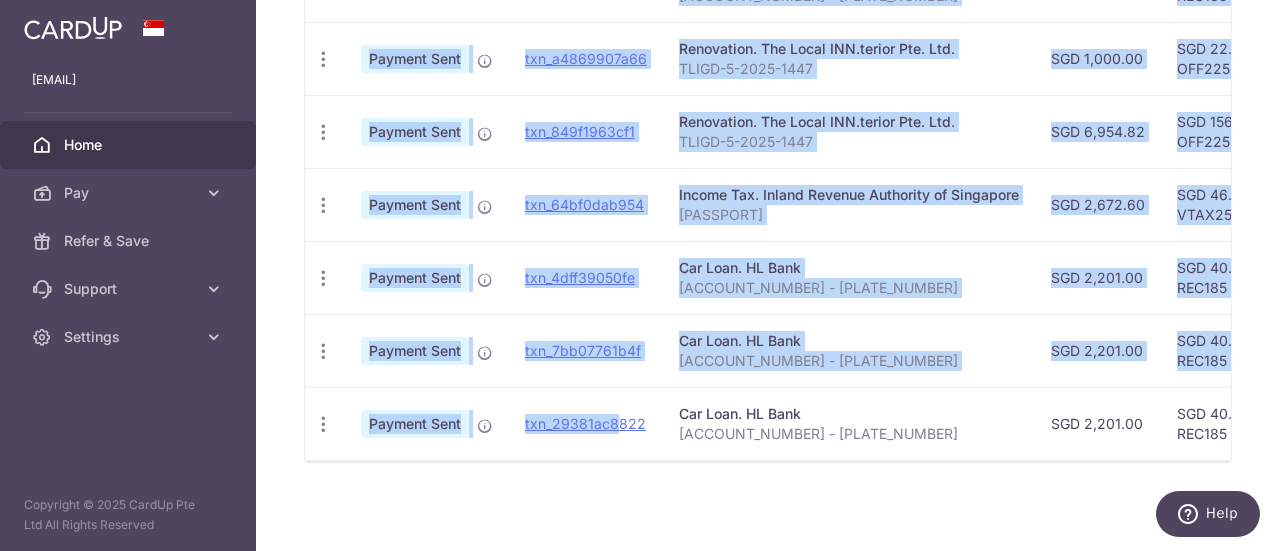 drag, startPoint x: 619, startPoint y: 451, endPoint x: 703, endPoint y: 456, distance: 84.14868 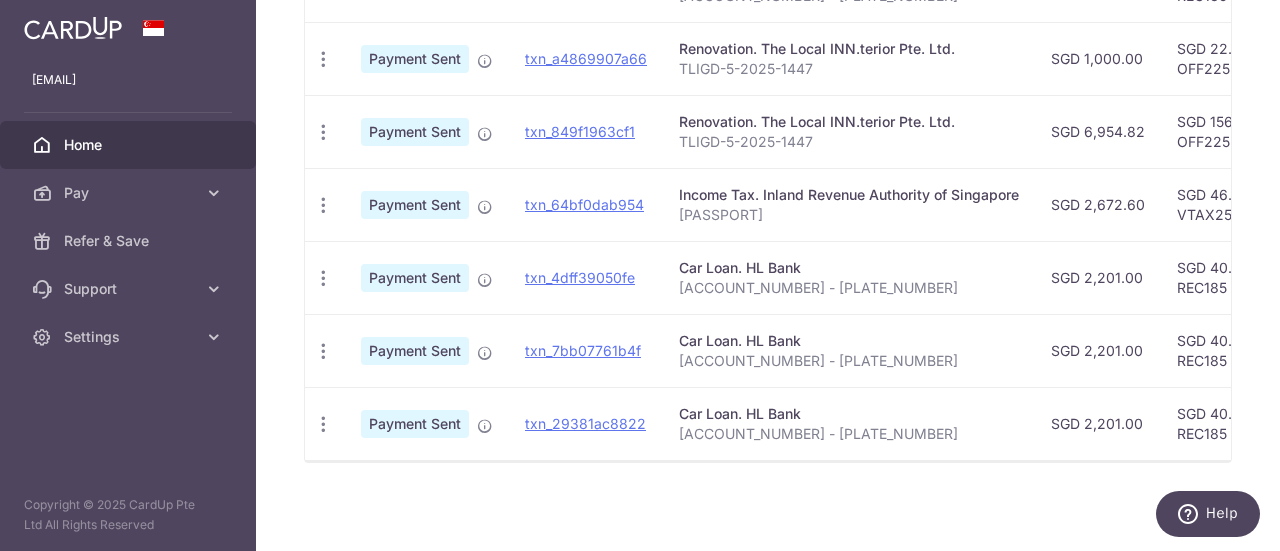 click on "×
Pause Schedule
Pause all future payments in this series
Pause just this one payment
By clicking below, you confirm you are pausing this payment to   on  . Payments can be unpaused at anytime prior to payment taken date.
Confirm
Cancel Schedule
Cancel all future payments in this series
Cancel just this one payment
Confirm
Approve Payment
Recipient Bank Details" at bounding box center (768, 275) 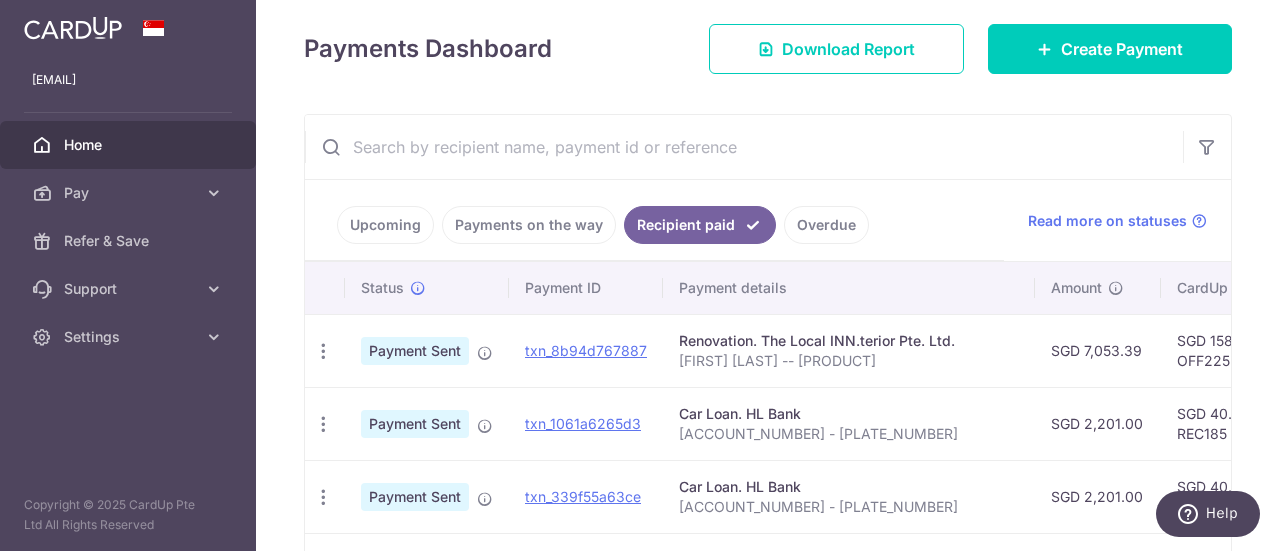 scroll, scrollTop: 156, scrollLeft: 0, axis: vertical 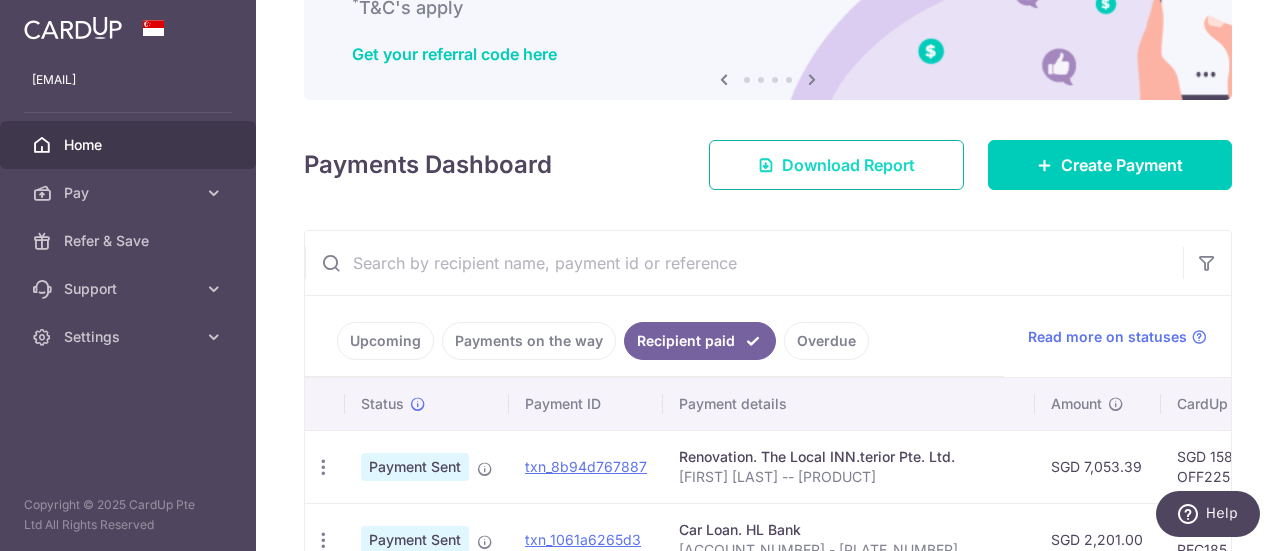 click on "Download Report" at bounding box center [848, 165] 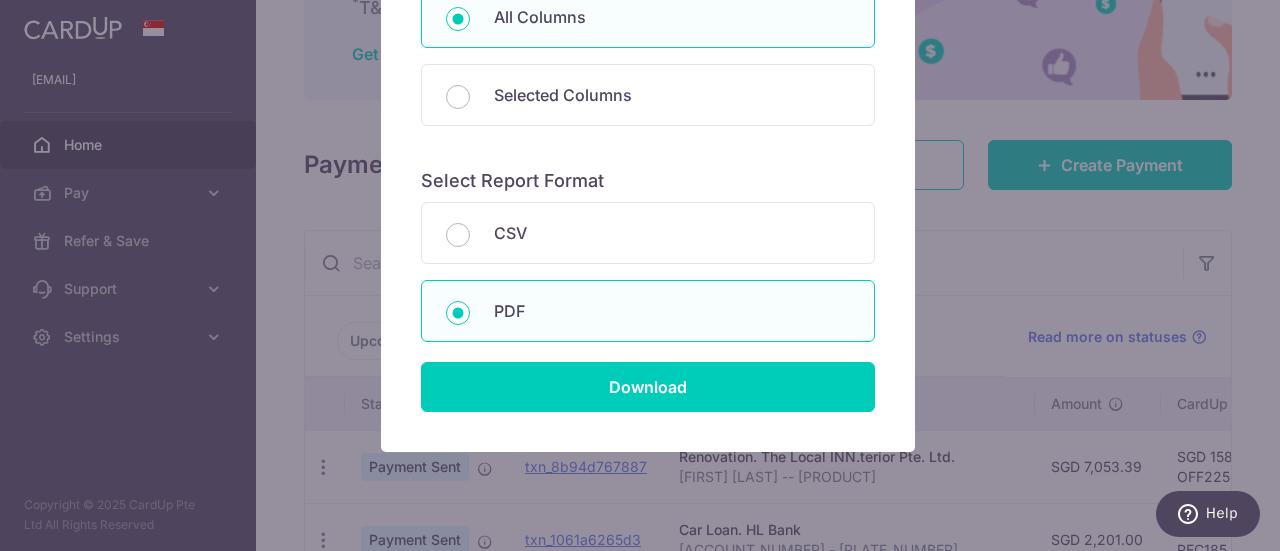 scroll, scrollTop: 300, scrollLeft: 0, axis: vertical 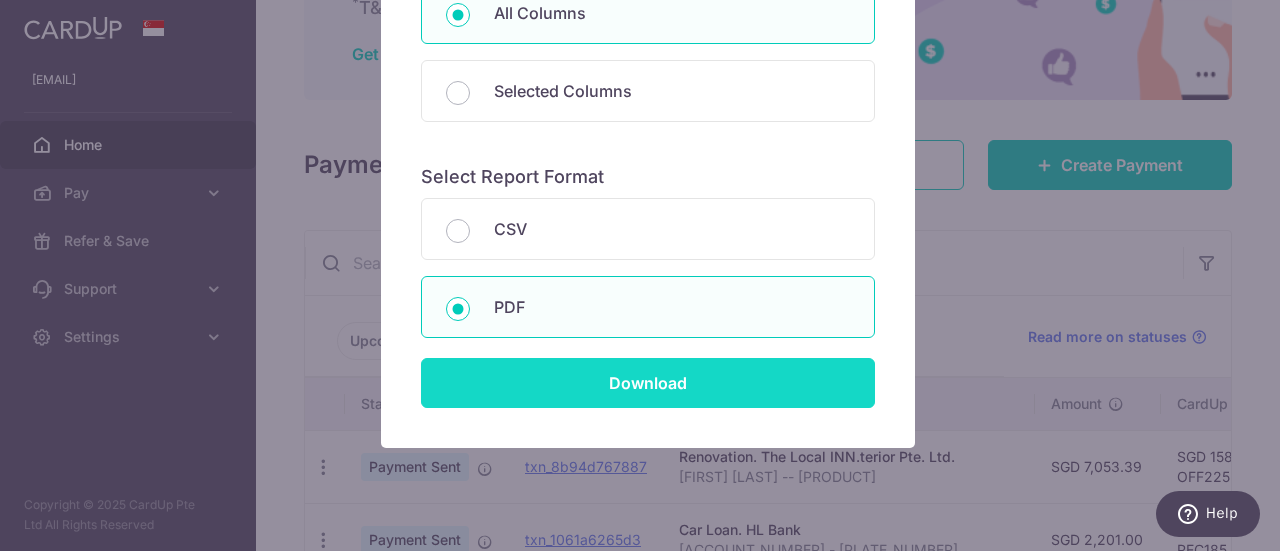 click on "Download" at bounding box center [648, 383] 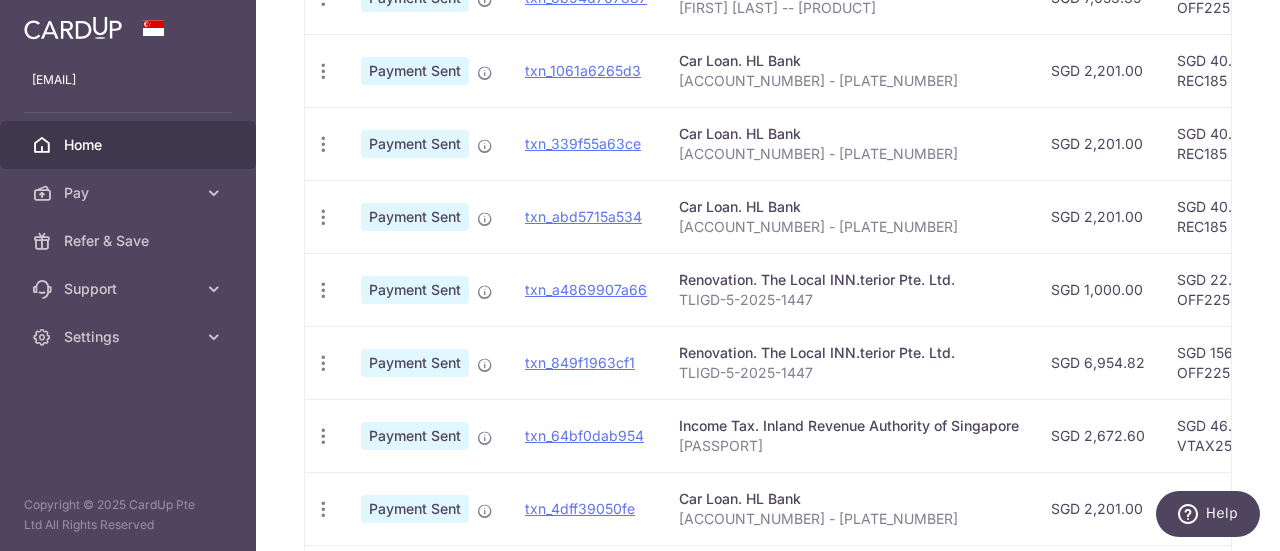 scroll, scrollTop: 656, scrollLeft: 0, axis: vertical 